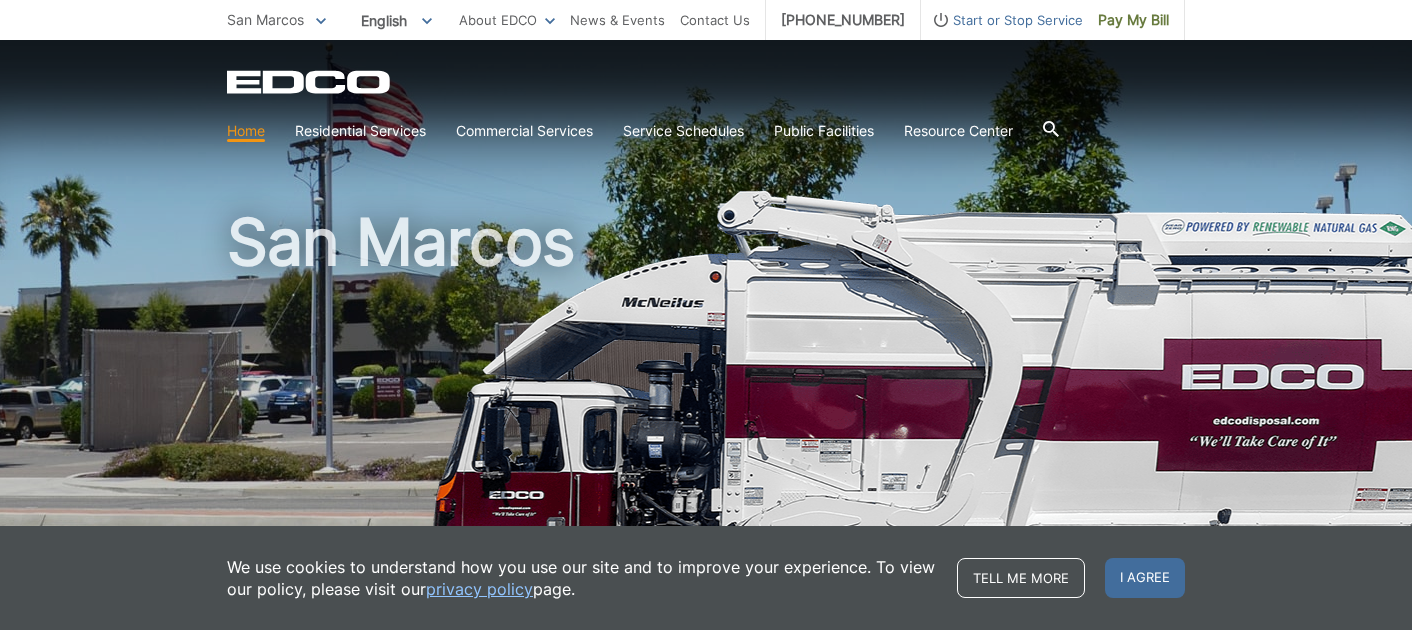 scroll, scrollTop: 0, scrollLeft: 0, axis: both 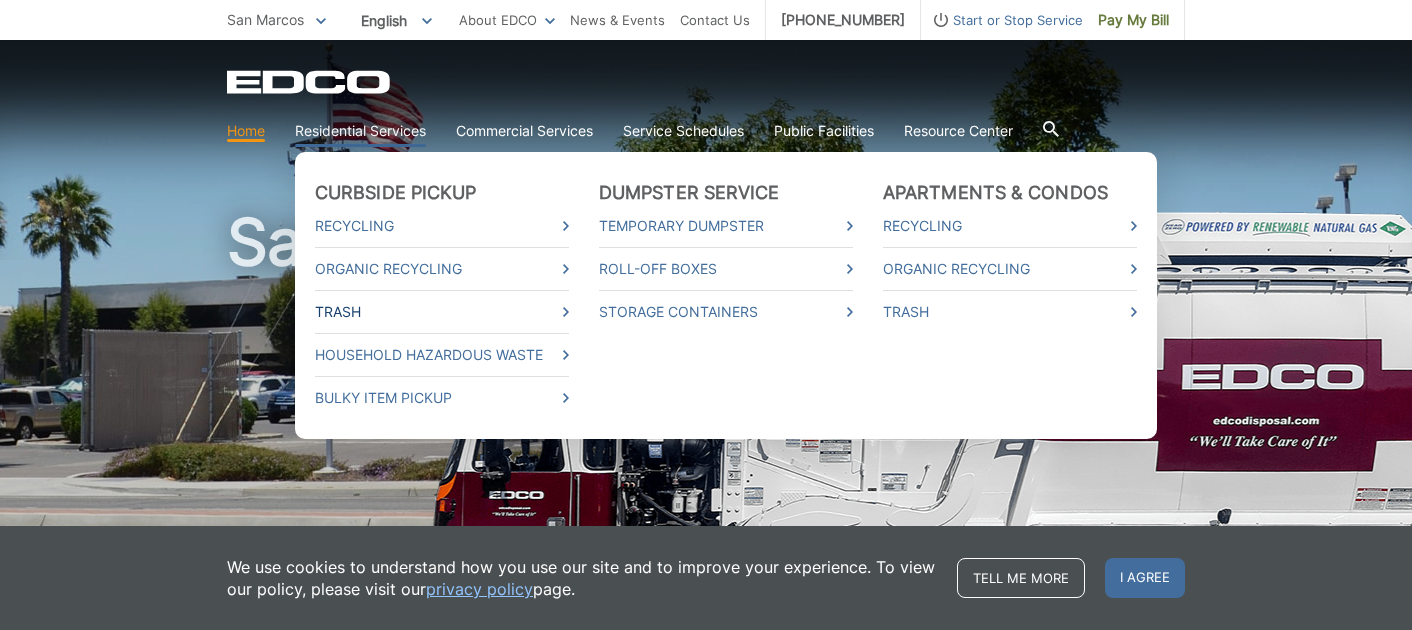 click on "Trash" at bounding box center [442, 312] 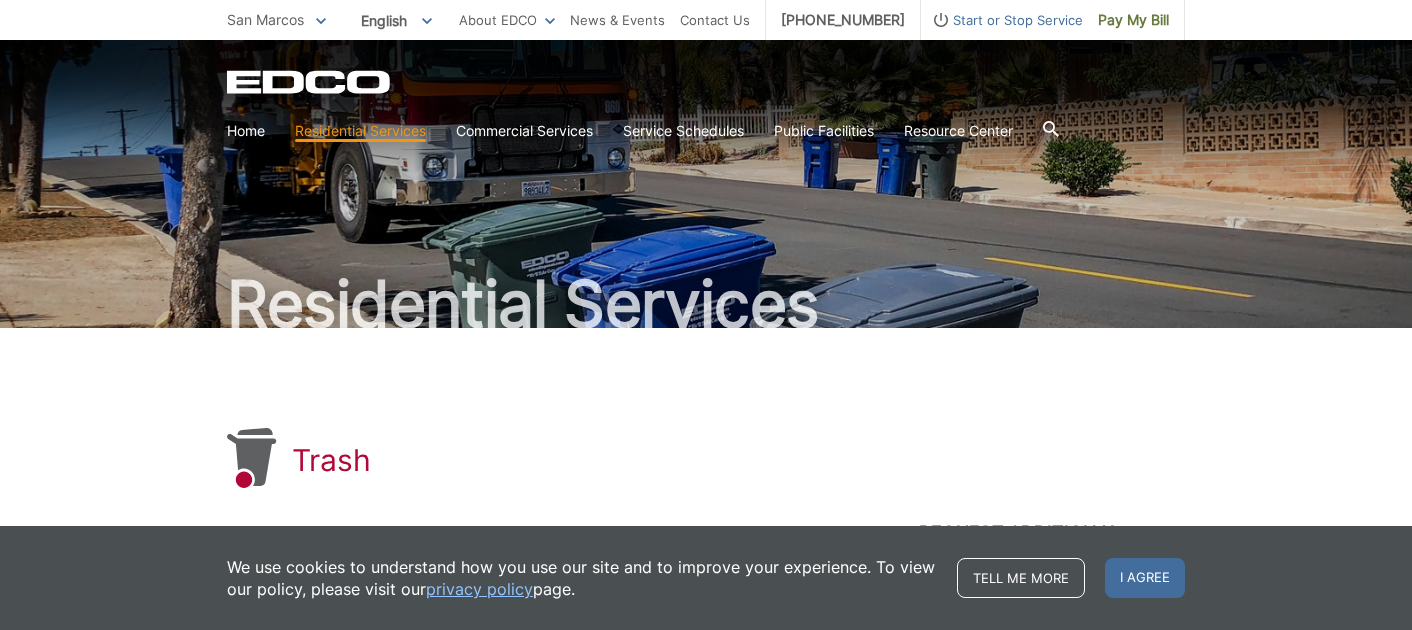scroll, scrollTop: 0, scrollLeft: 0, axis: both 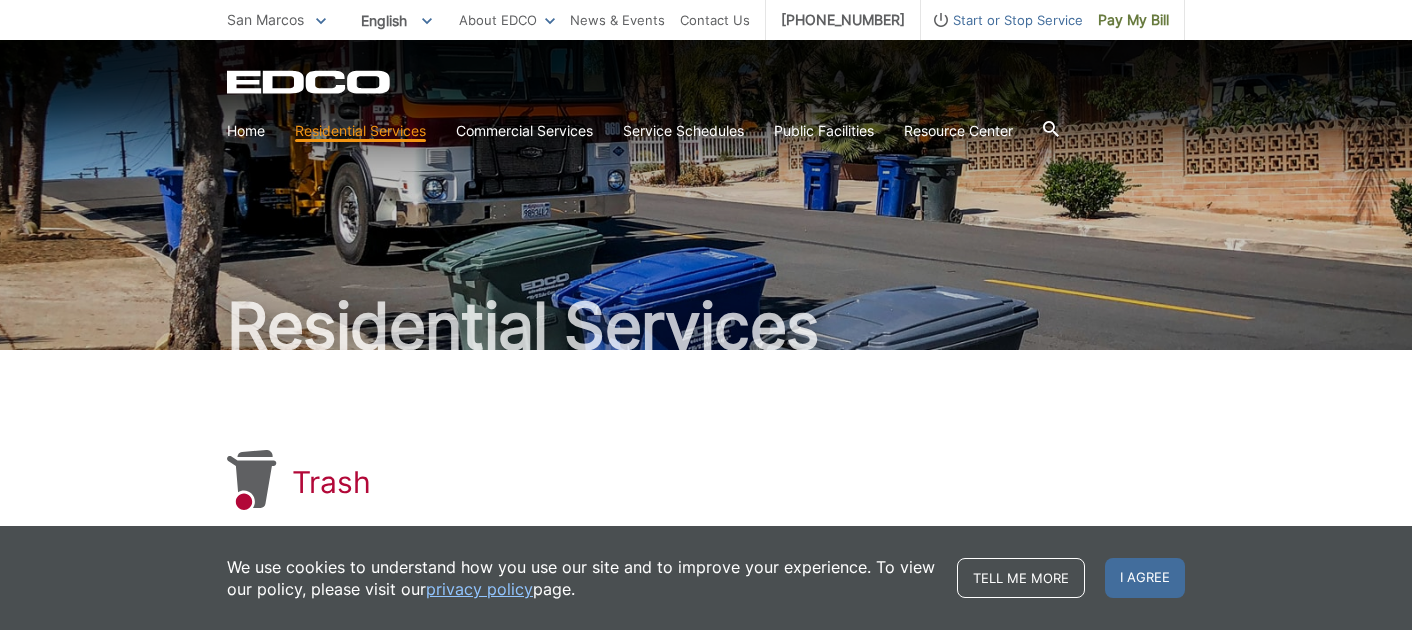 click on "Start or Stop Service" at bounding box center [1002, 20] 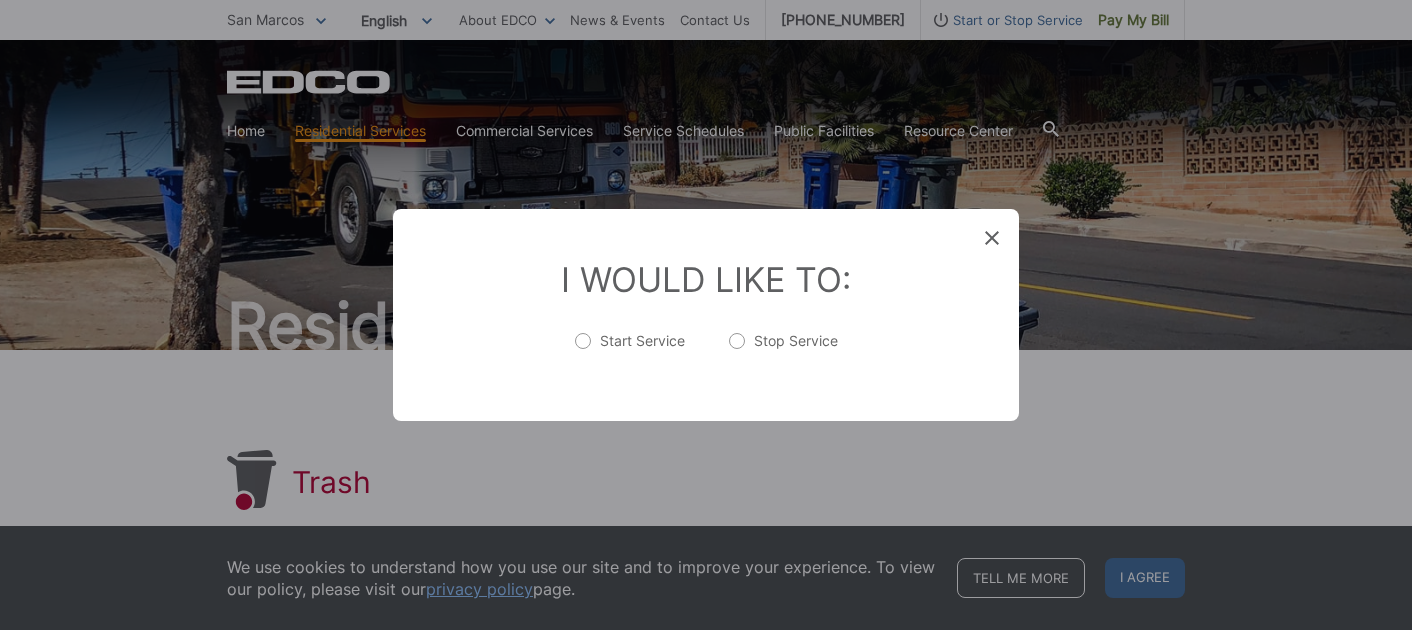 click on "Stop Service" at bounding box center [783, 351] 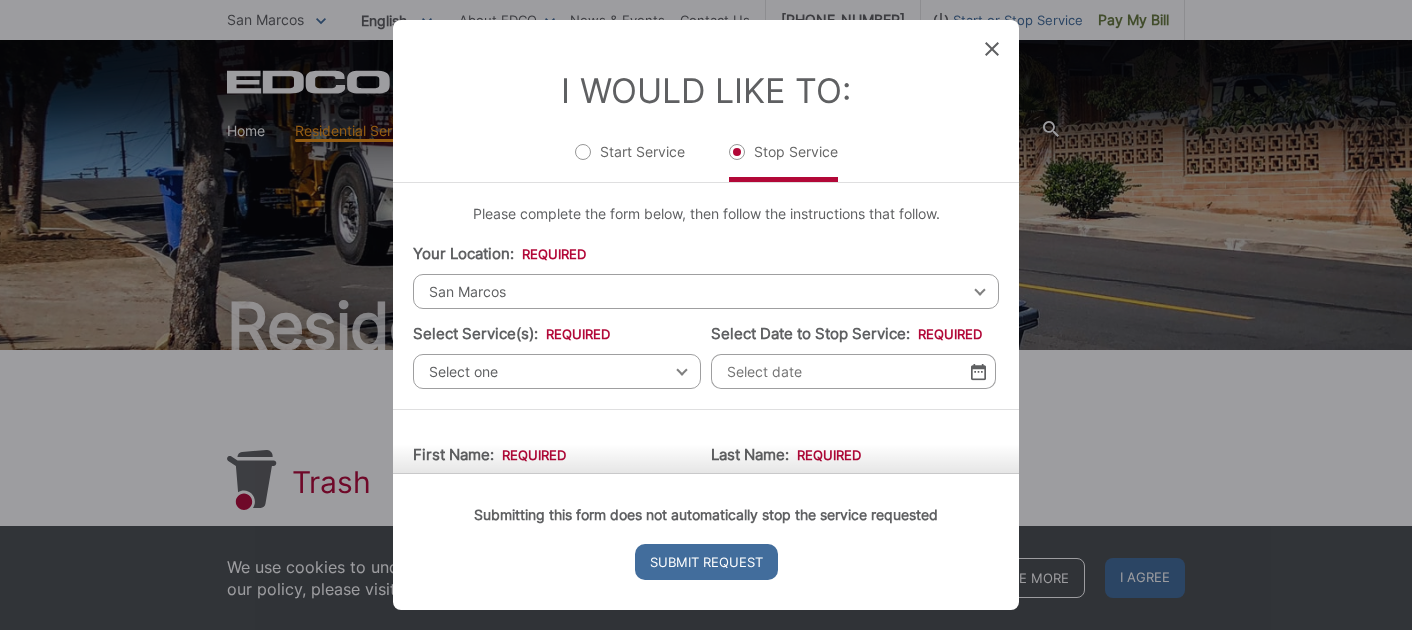 click on "Select one Select one Residential Curbside Pickup Commercial/Business Services Apartments & Condos Temporary Dumpster Service Construction & Demolition" at bounding box center [557, 371] 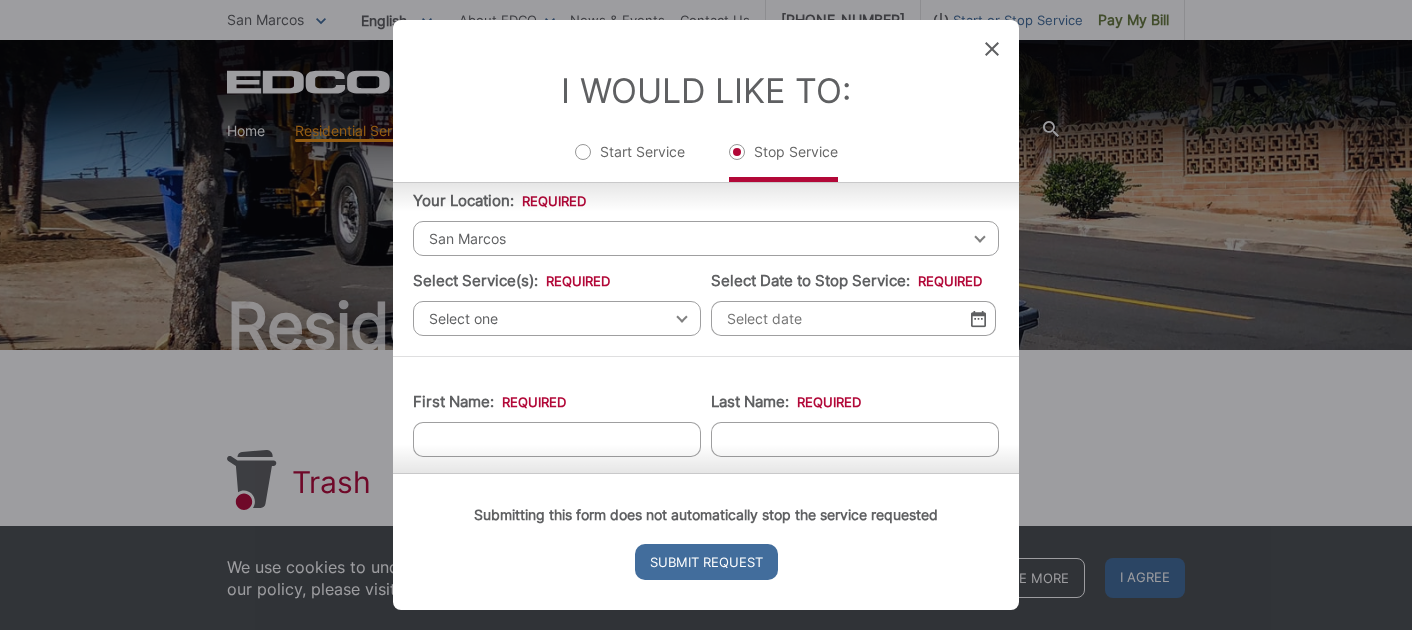 scroll, scrollTop: 0, scrollLeft: 0, axis: both 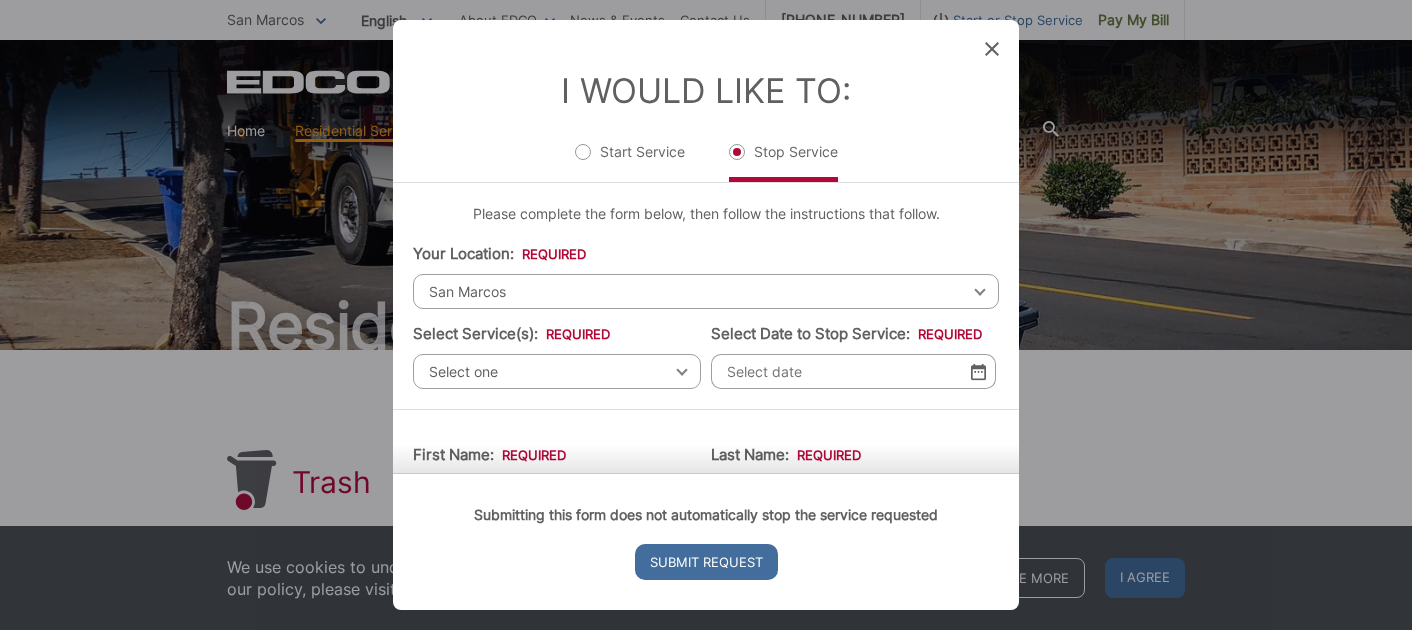 click on "[GEOGRAPHIC_DATA] Select your location [GEOGRAPHIC_DATA] [GEOGRAPHIC_DATA][PERSON_NAME][GEOGRAPHIC_DATA][GEOGRAPHIC_DATA] [GEOGRAPHIC_DATA] [GEOGRAPHIC_DATA] Corporate [GEOGRAPHIC_DATA] [GEOGRAPHIC_DATA] [GEOGRAPHIC_DATA] City of [GEOGRAPHIC_DATA] [GEOGRAPHIC_DATA] [GEOGRAPHIC_DATA] [GEOGRAPHIC_DATA] [GEOGRAPHIC_DATA] [GEOGRAPHIC_DATA] [GEOGRAPHIC_DATA] [GEOGRAPHIC_DATA] [GEOGRAPHIC_DATA] [GEOGRAPHIC_DATA] [GEOGRAPHIC_DATA][PERSON_NAME][GEOGRAPHIC_DATA] [GEOGRAPHIC_DATA] [GEOGRAPHIC_DATA] [GEOGRAPHIC_DATA] [GEOGRAPHIC_DATA] [GEOGRAPHIC_DATA] [GEOGRAPHIC_DATA] [GEOGRAPHIC_DATA] [GEOGRAPHIC_DATA] [GEOGRAPHIC_DATA] [GEOGRAPHIC_DATA] [GEOGRAPHIC_DATA] [GEOGRAPHIC_DATA] [GEOGRAPHIC_DATA] [GEOGRAPHIC_DATA] [GEOGRAPHIC_DATA] [GEOGRAPHIC_DATA] [GEOGRAPHIC_DATA] [GEOGRAPHIC_DATA] [GEOGRAPHIC_DATA] [GEOGRAPHIC_DATA] [GEOGRAPHIC_DATA] [GEOGRAPHIC_DATA] [GEOGRAPHIC_DATA] [GEOGRAPHIC_DATA] City of [GEOGRAPHIC_DATA]" at bounding box center (706, 291) 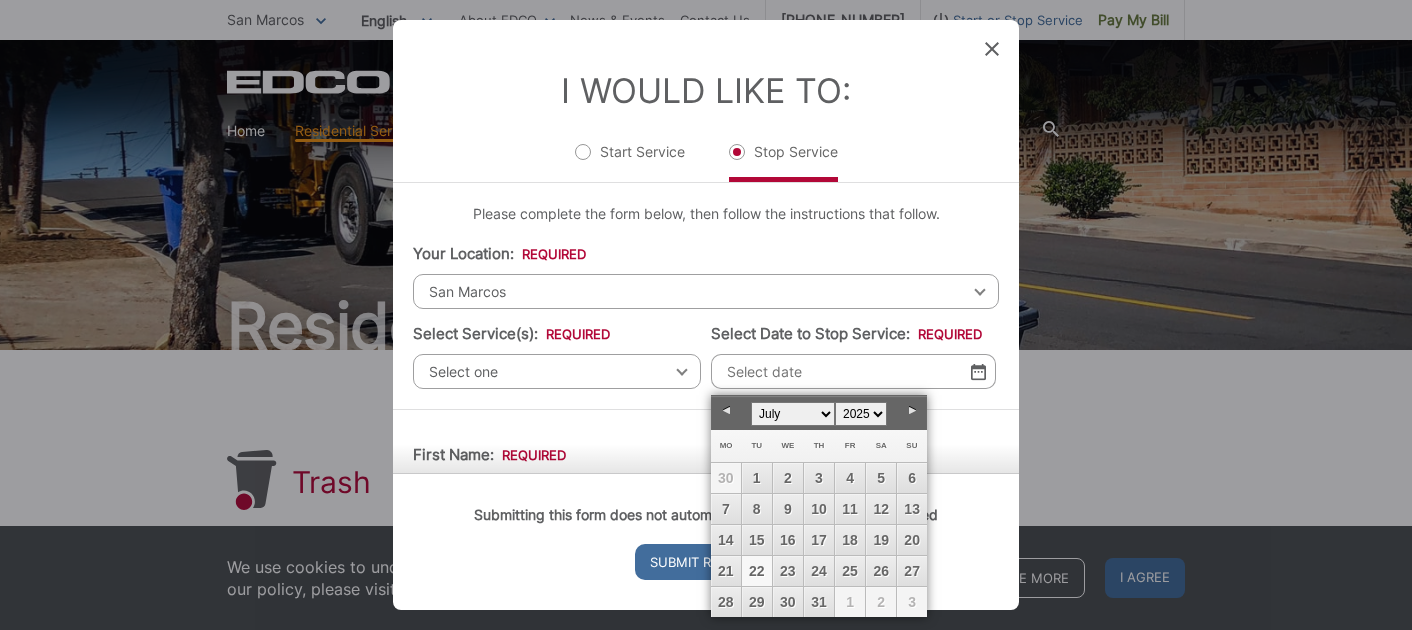 click on "22" at bounding box center (757, 571) 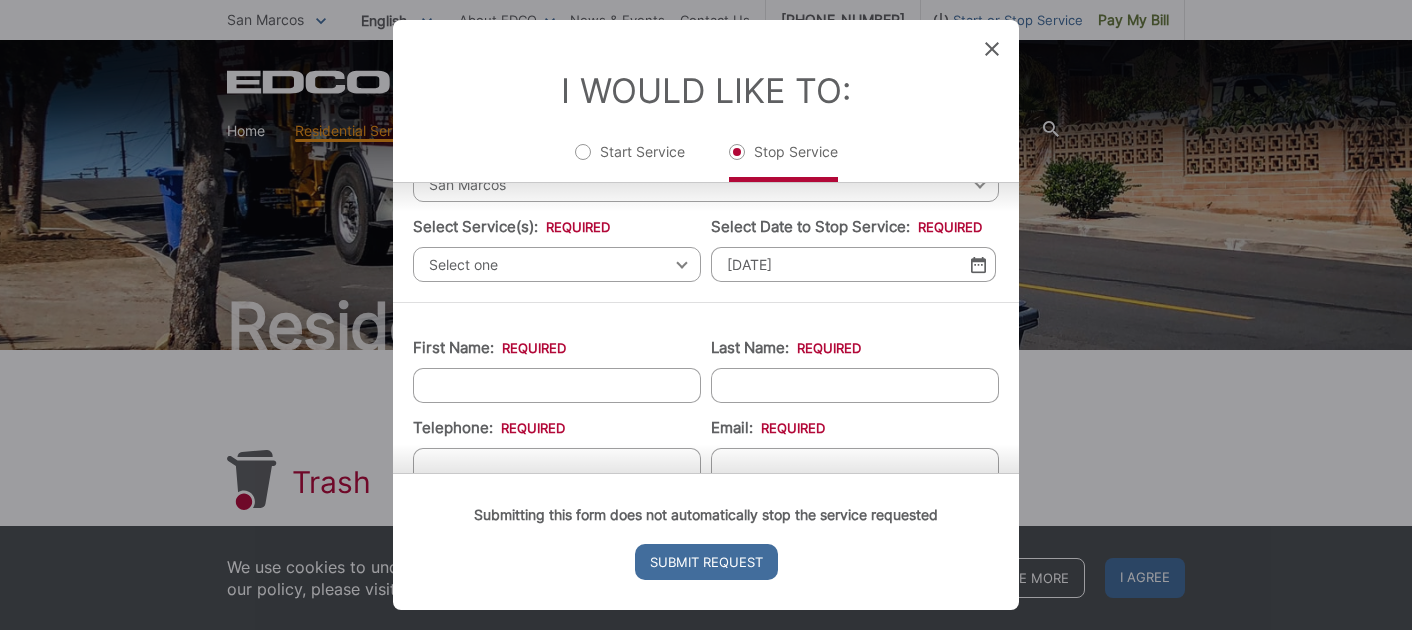 scroll, scrollTop: 122, scrollLeft: 0, axis: vertical 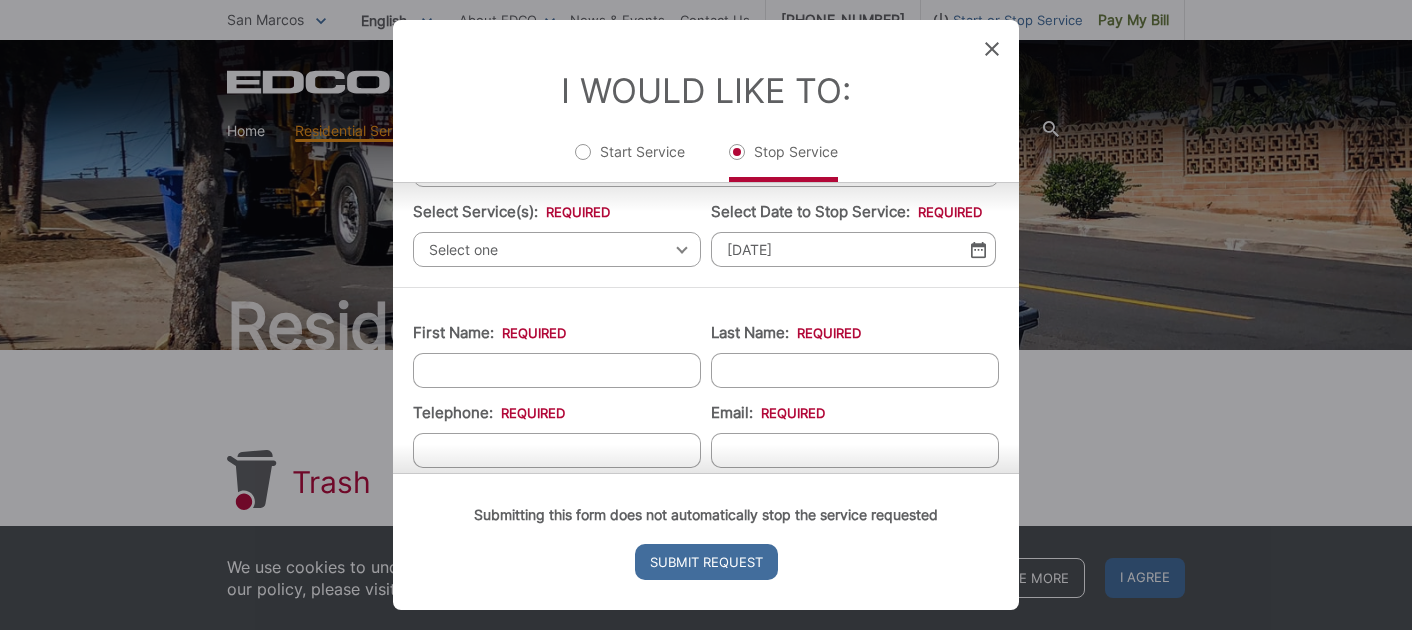 click on "First Name: *" at bounding box center (557, 370) 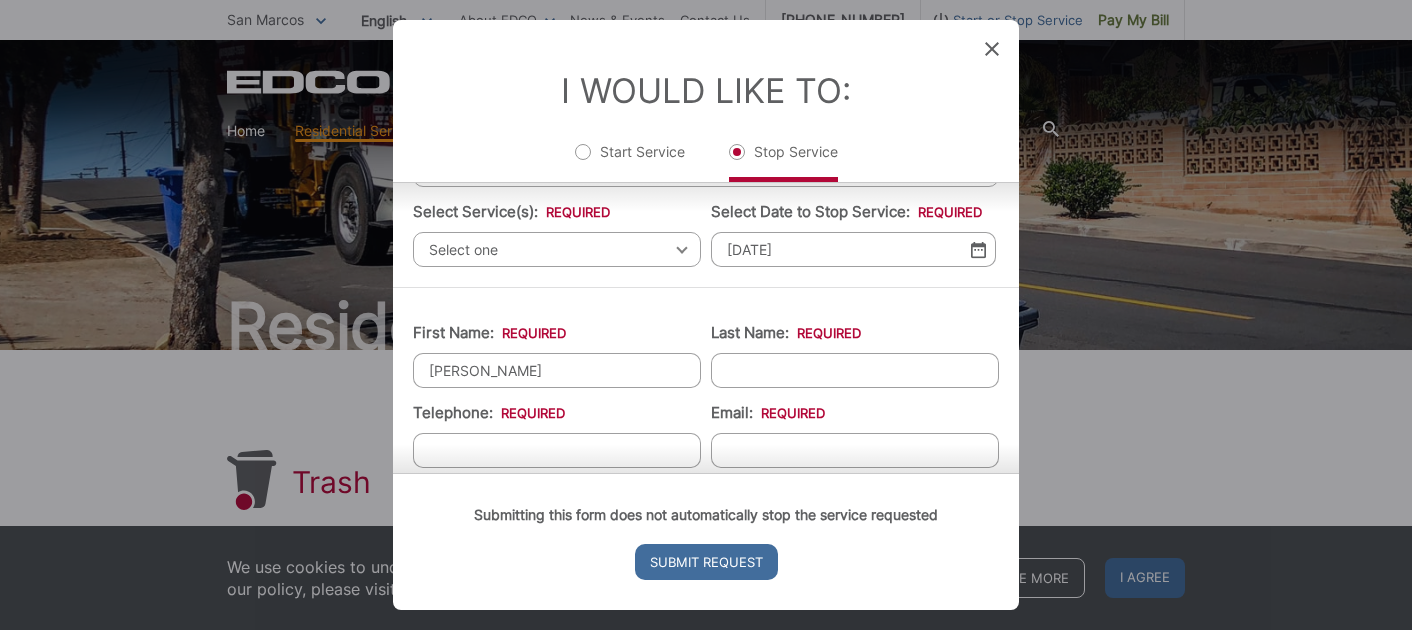type on "[PERSON_NAME]" 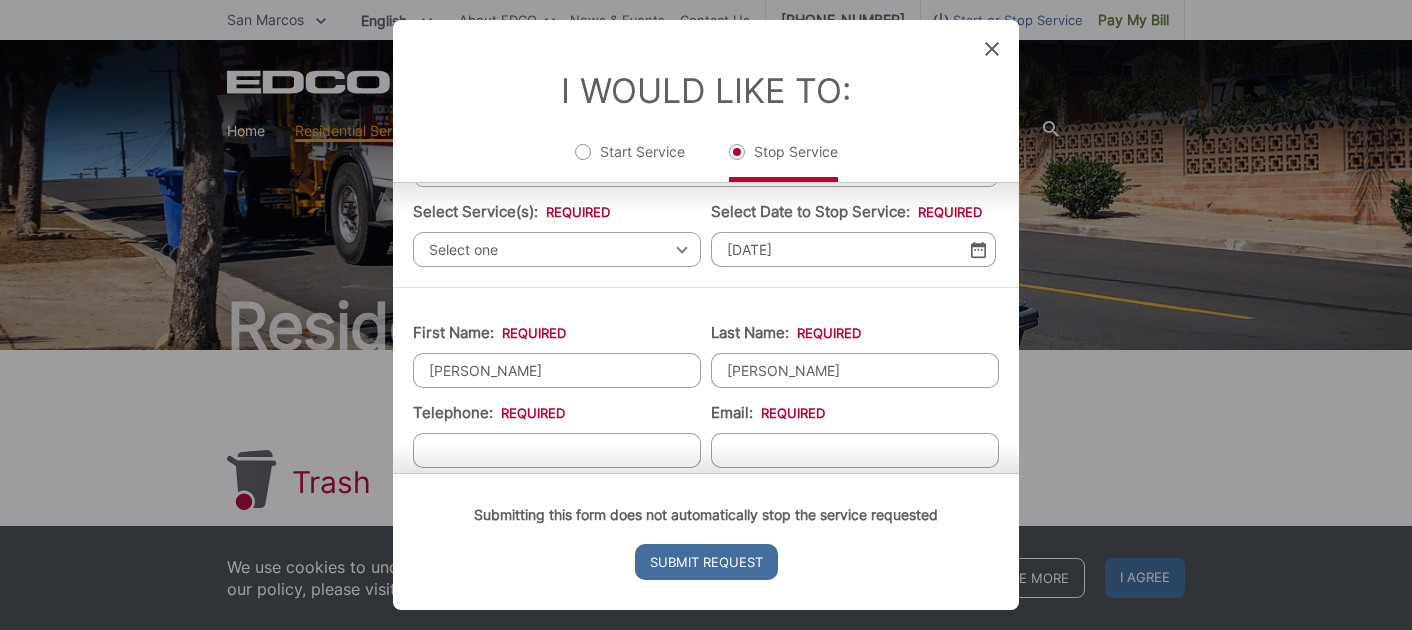 type on "[EMAIL_ADDRESS][DOMAIN_NAME]" 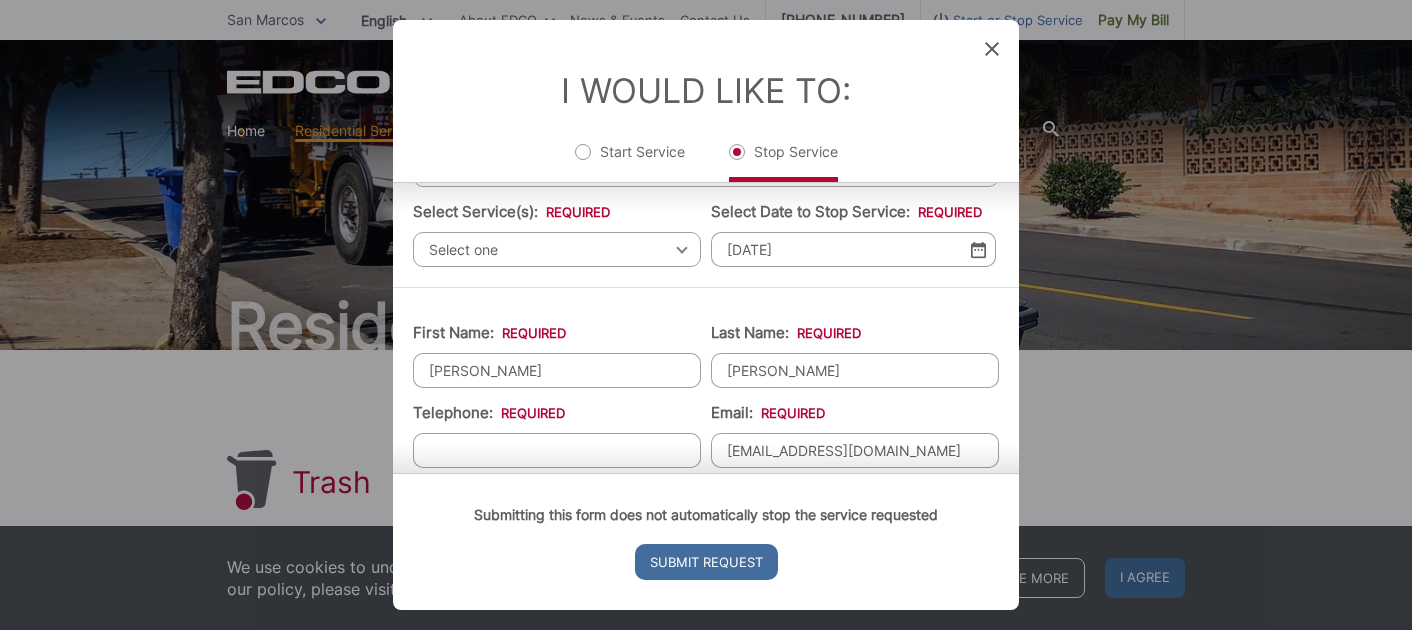 type on "1349 Topanga Dr" 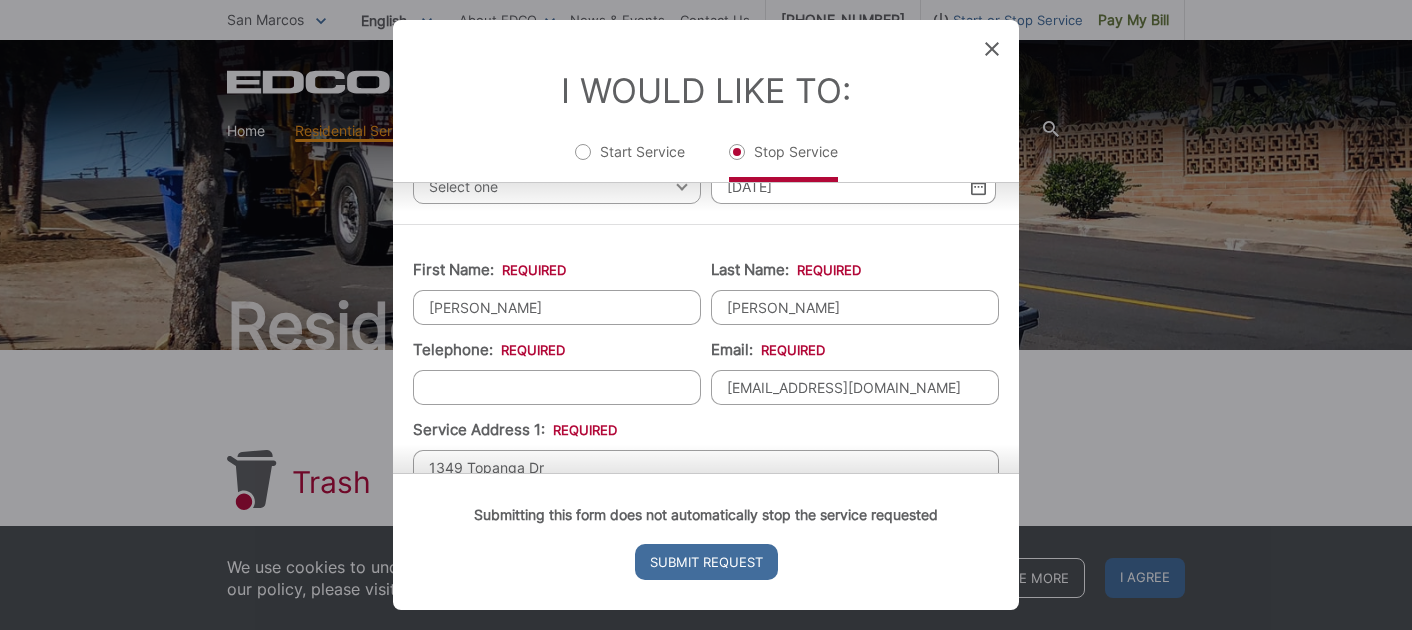 scroll, scrollTop: 189, scrollLeft: 0, axis: vertical 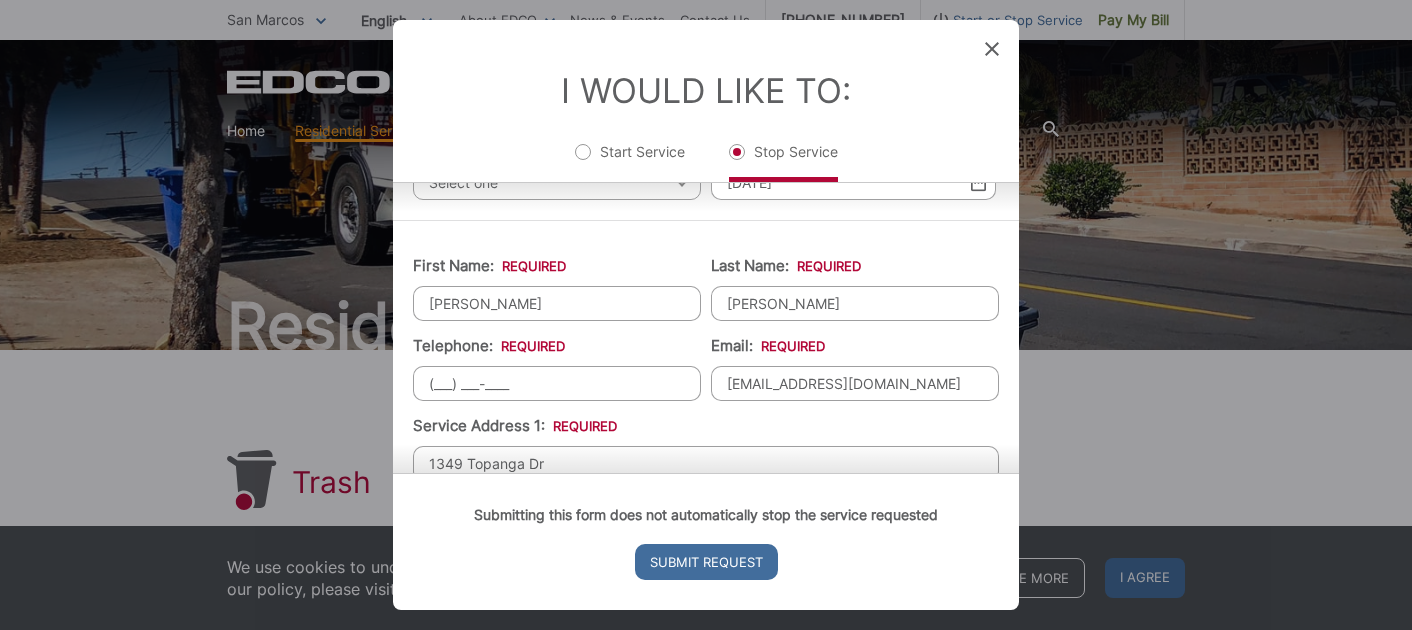 click on "(___) ___-____" at bounding box center (557, 383) 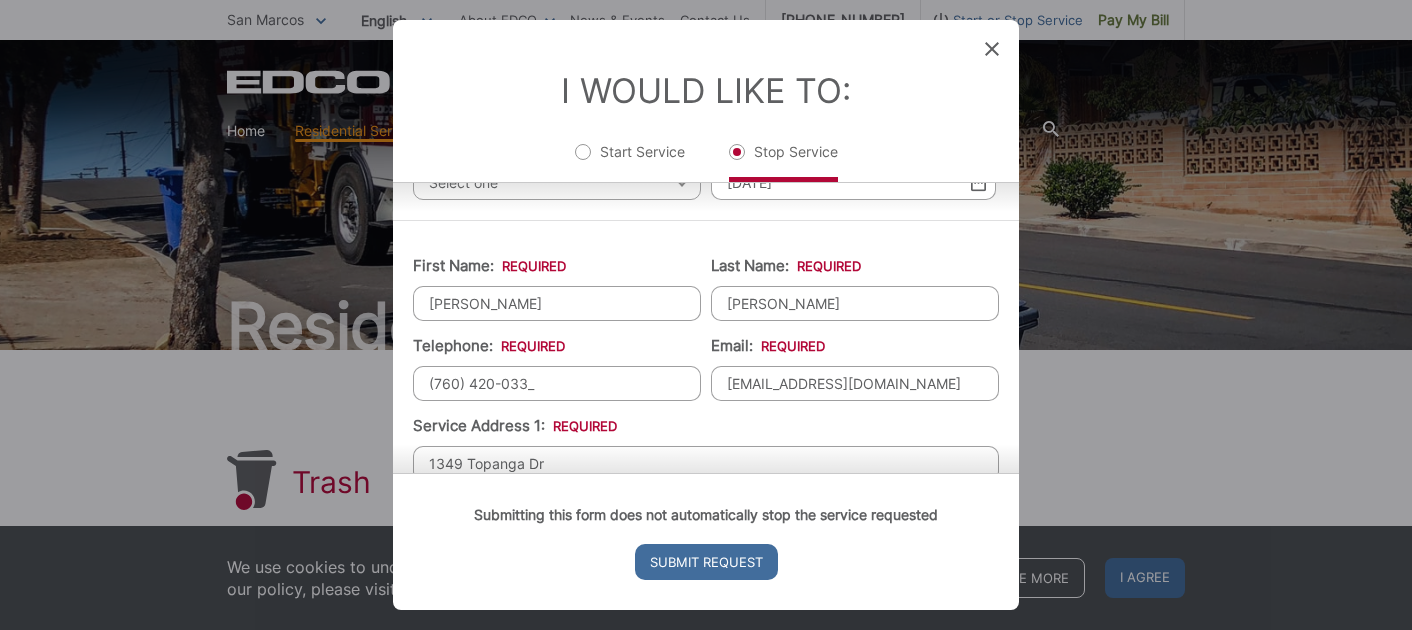 type on "[PHONE_NUMBER]" 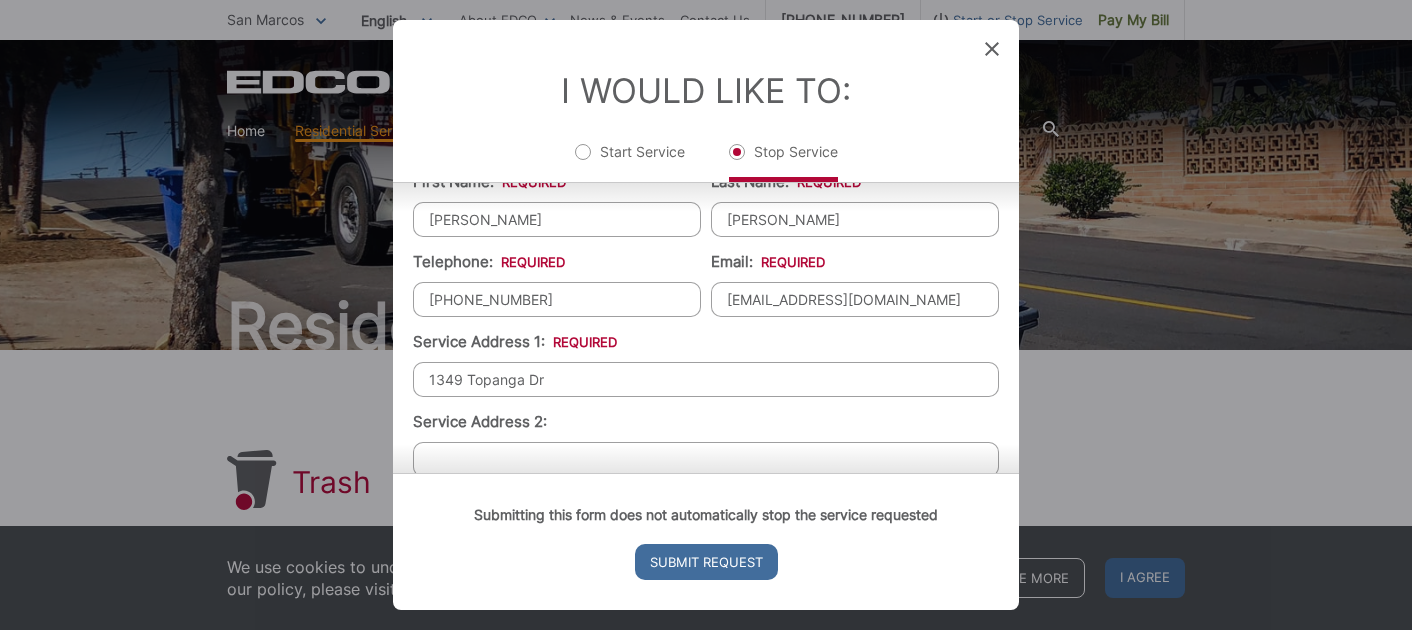 scroll, scrollTop: 274, scrollLeft: 0, axis: vertical 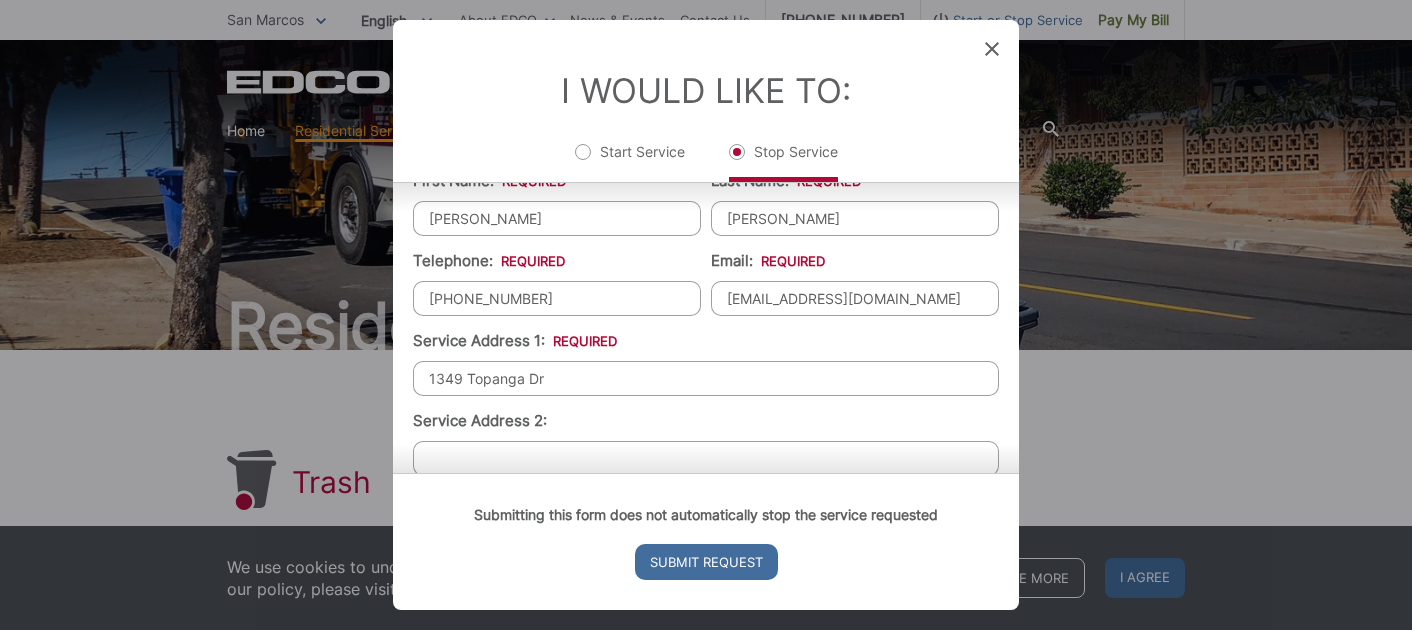 click on "1349 Topanga Dr" at bounding box center (706, 378) 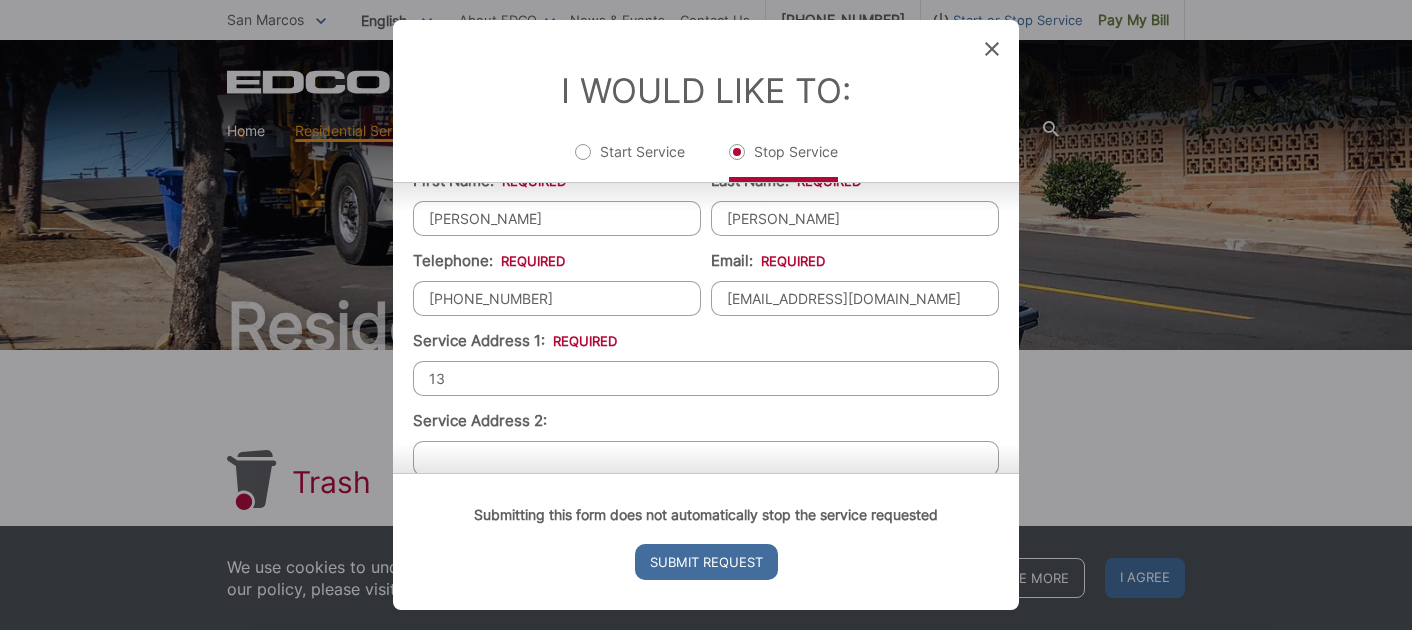 type on "1" 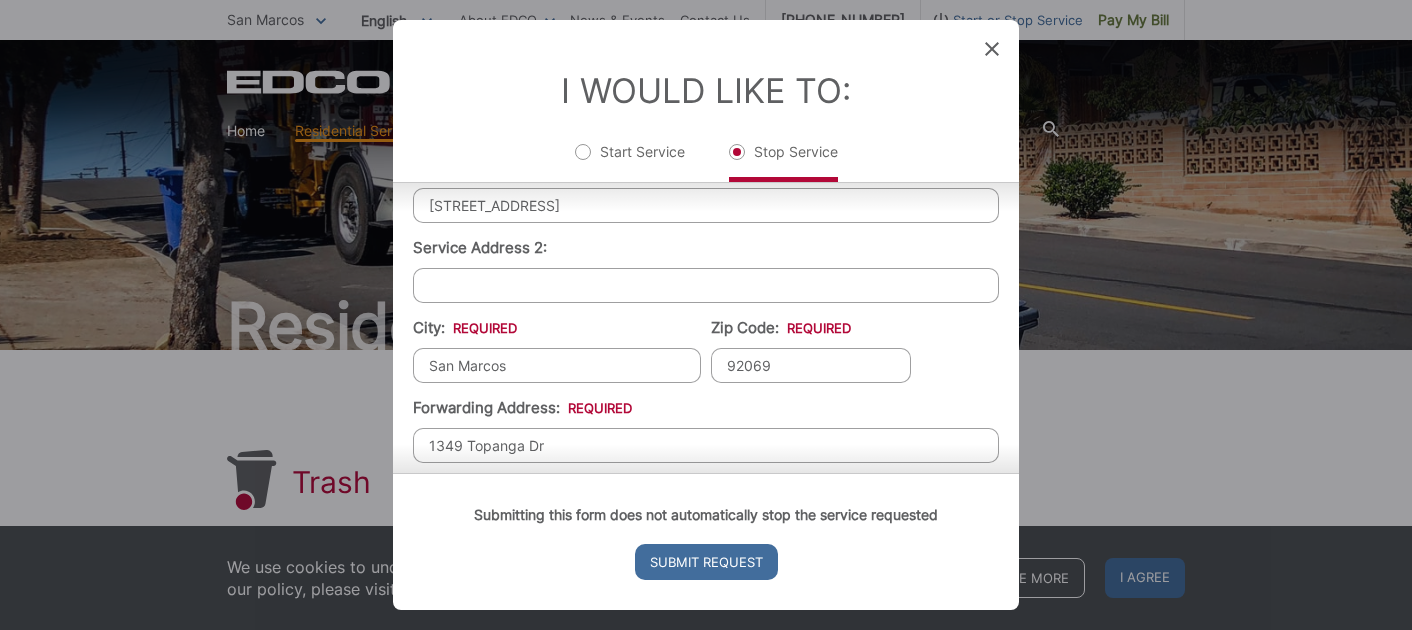 scroll, scrollTop: 448, scrollLeft: 0, axis: vertical 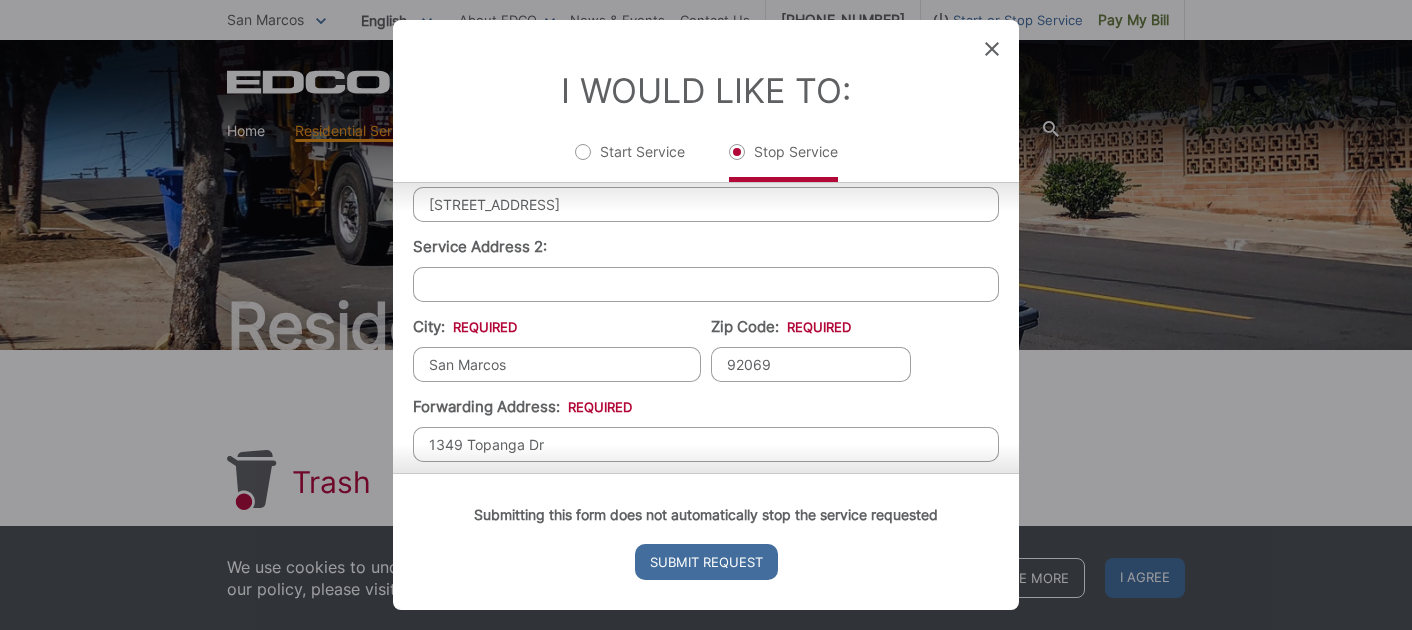 type on "[STREET_ADDRESS]" 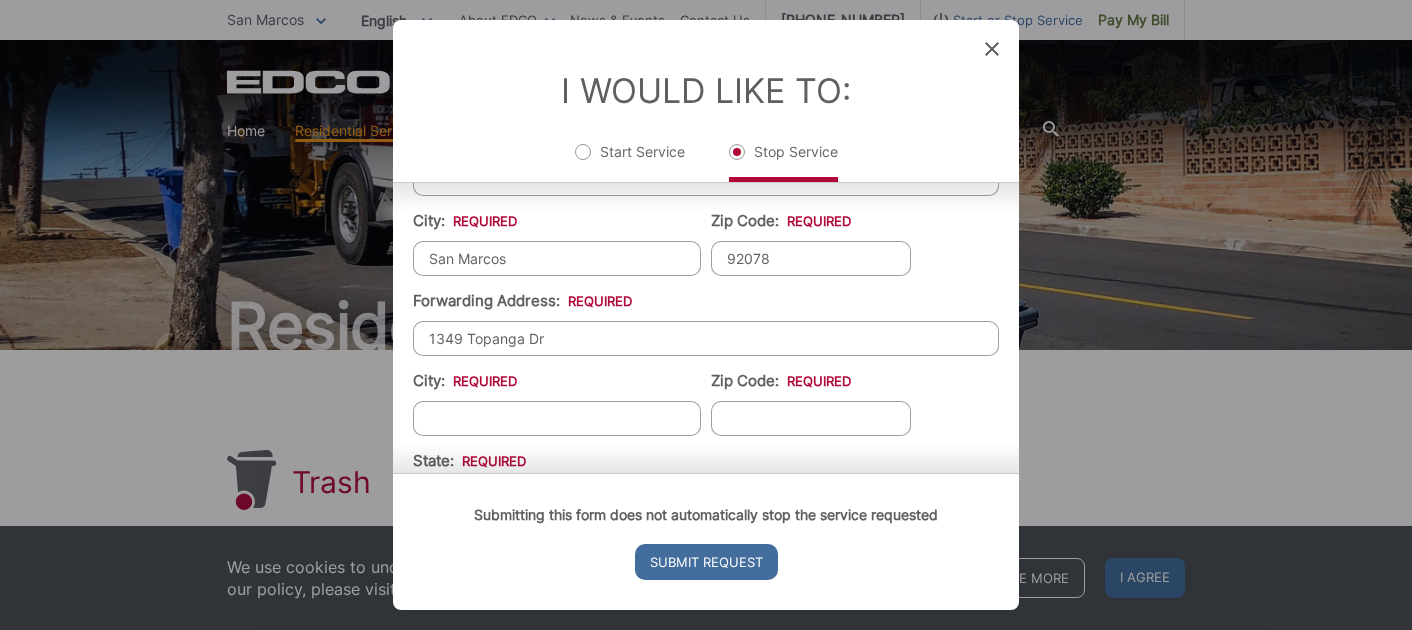 scroll, scrollTop: 568, scrollLeft: 0, axis: vertical 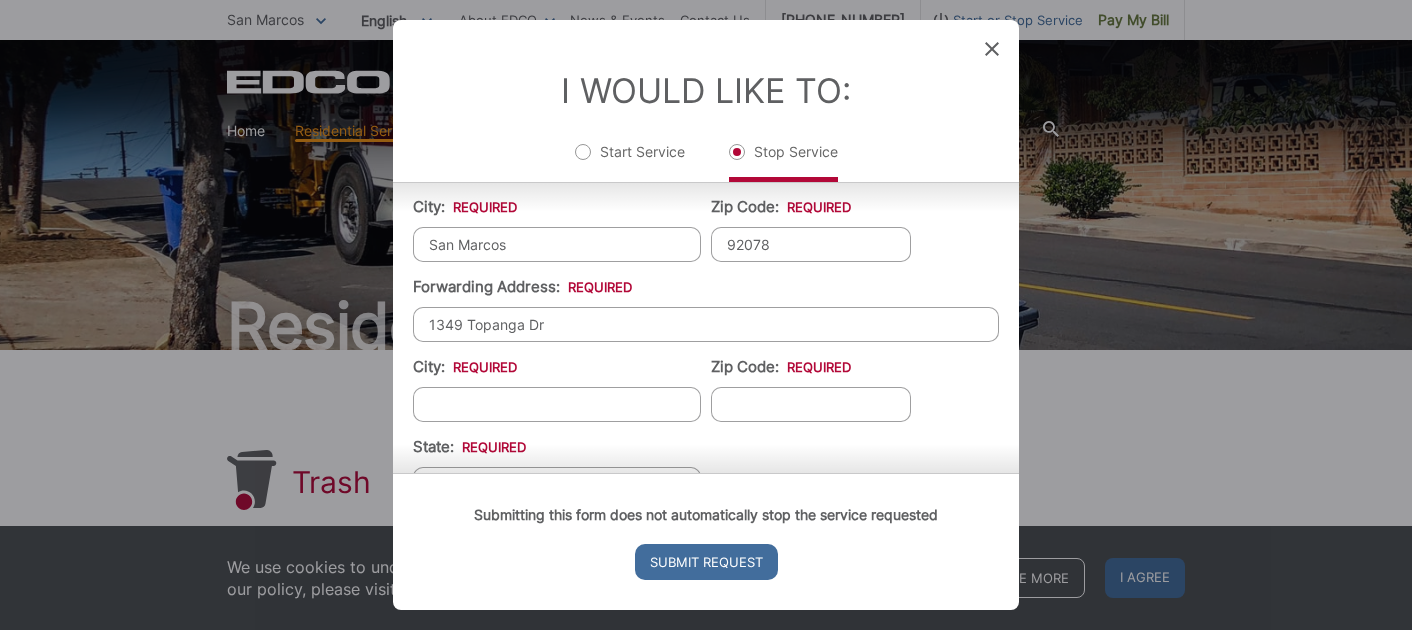 type on "92078" 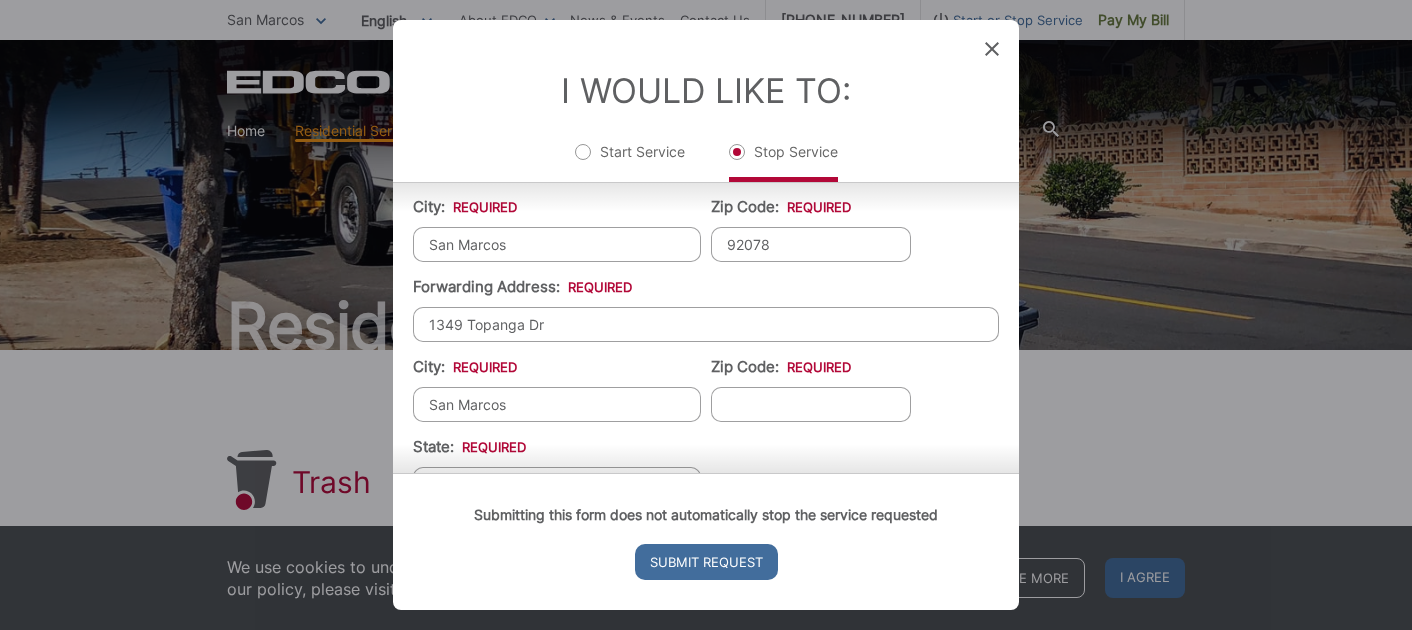 type on "92069" 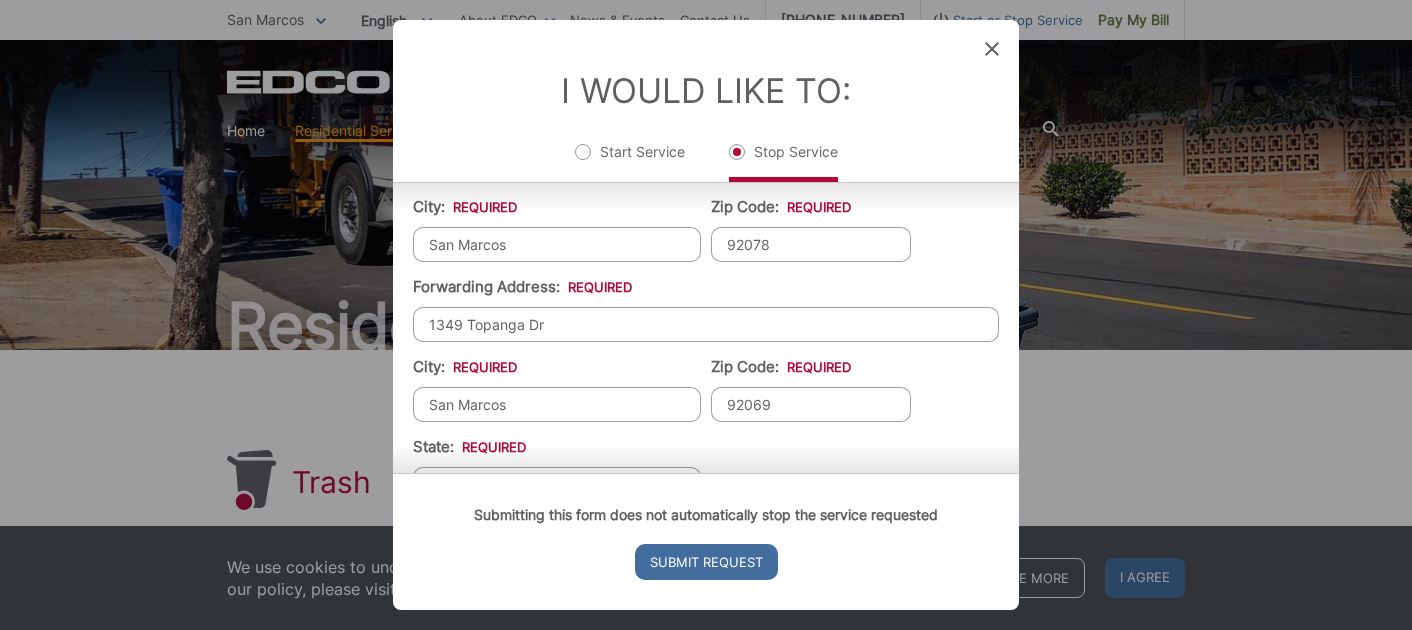 type on "CA" 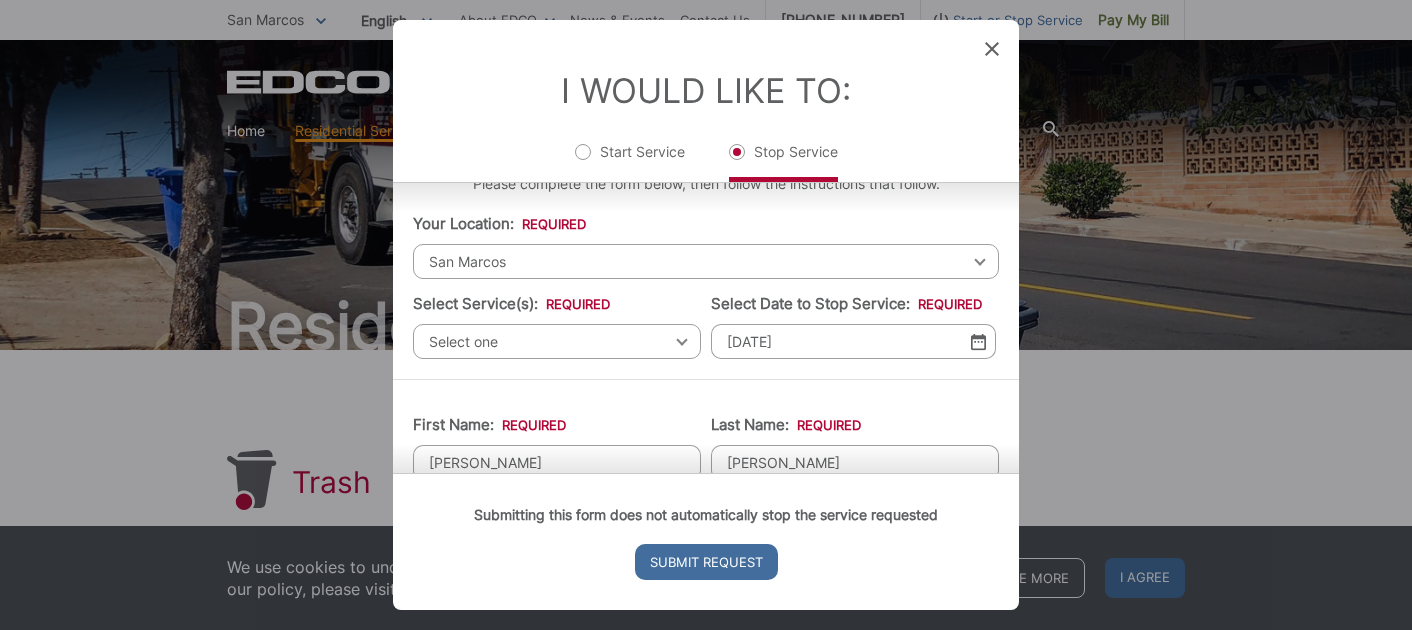 scroll, scrollTop: 0, scrollLeft: 0, axis: both 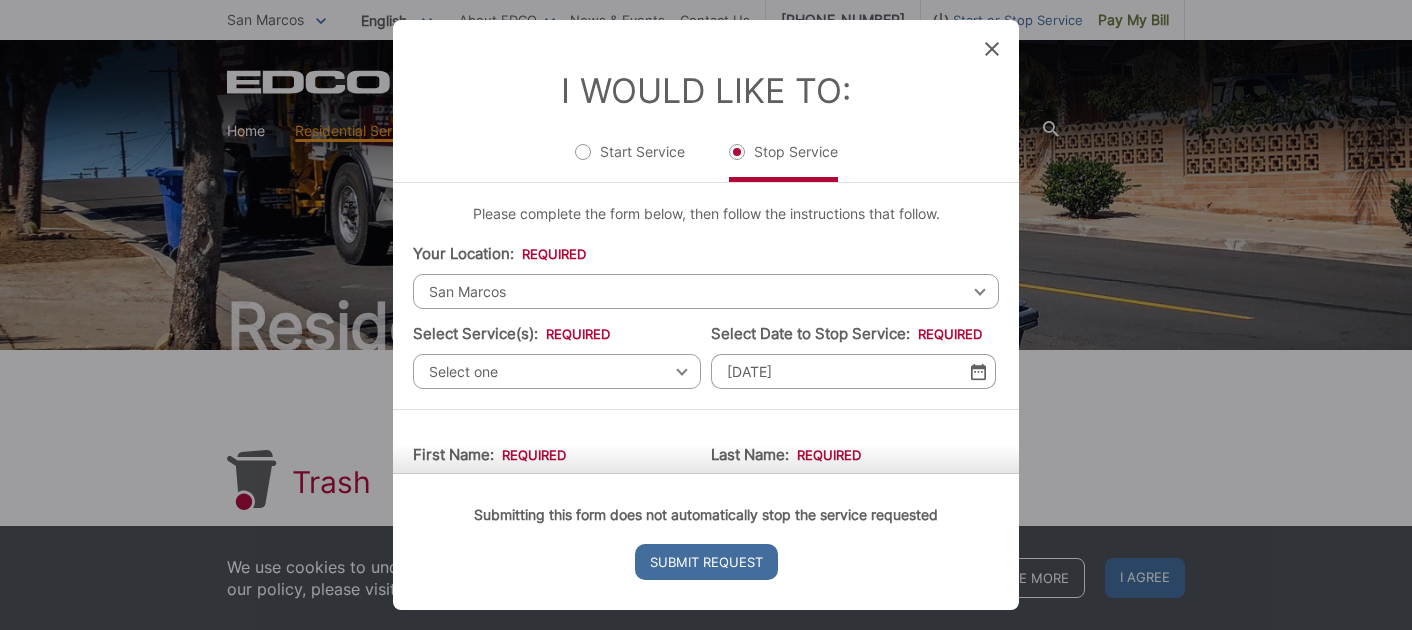 click on "Select one Select one Residential Curbside Pickup Commercial/Business Services Apartments & Condos Temporary Dumpster Service Construction & Demolition" at bounding box center [557, 371] 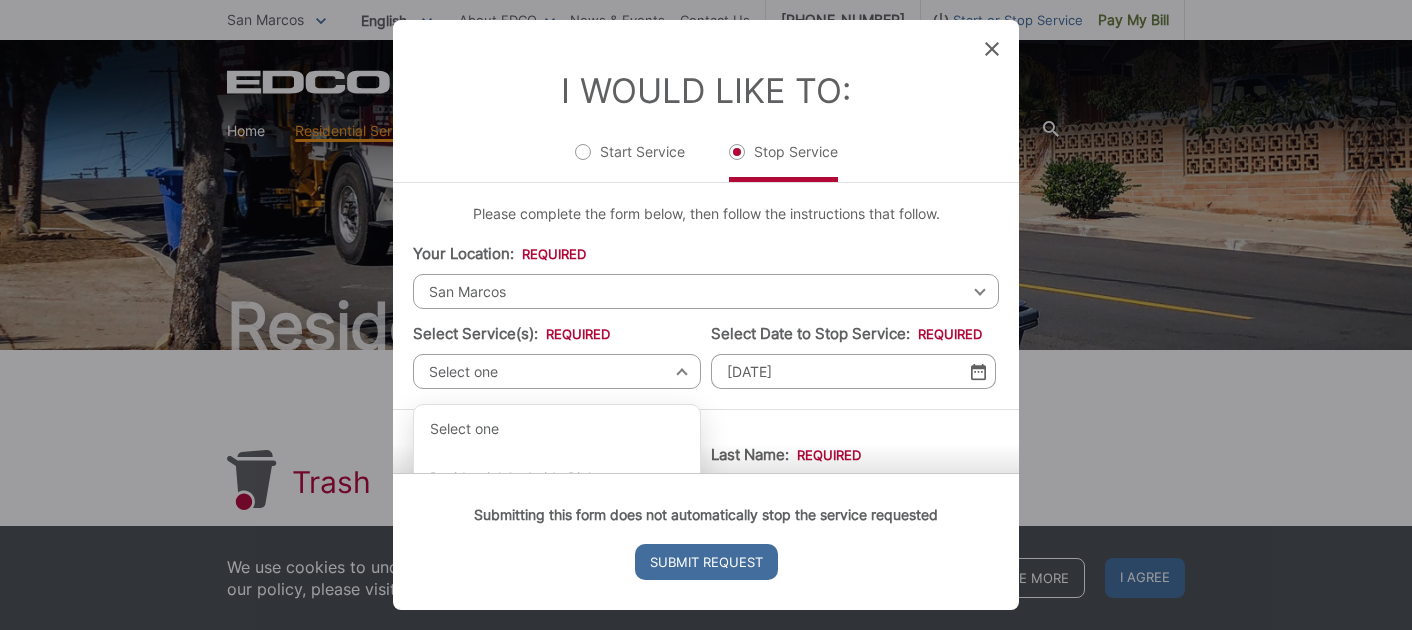 click on "Select one" at bounding box center [557, 371] 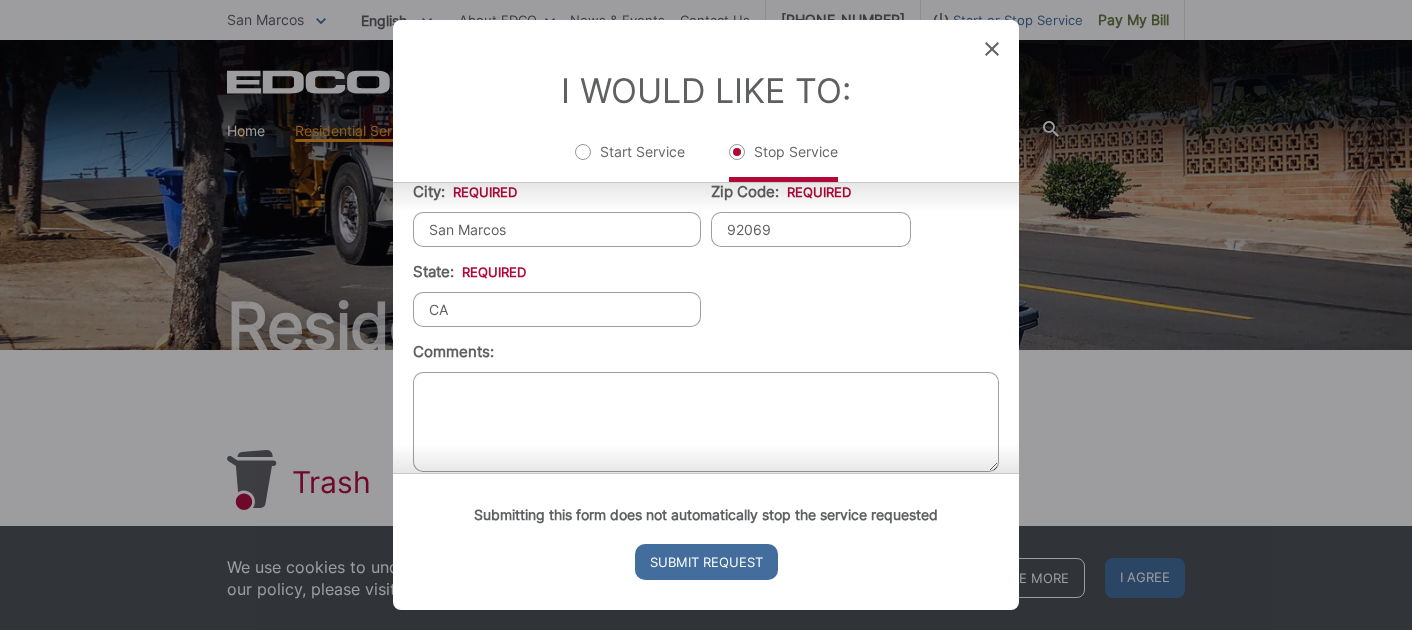 scroll, scrollTop: 771, scrollLeft: 0, axis: vertical 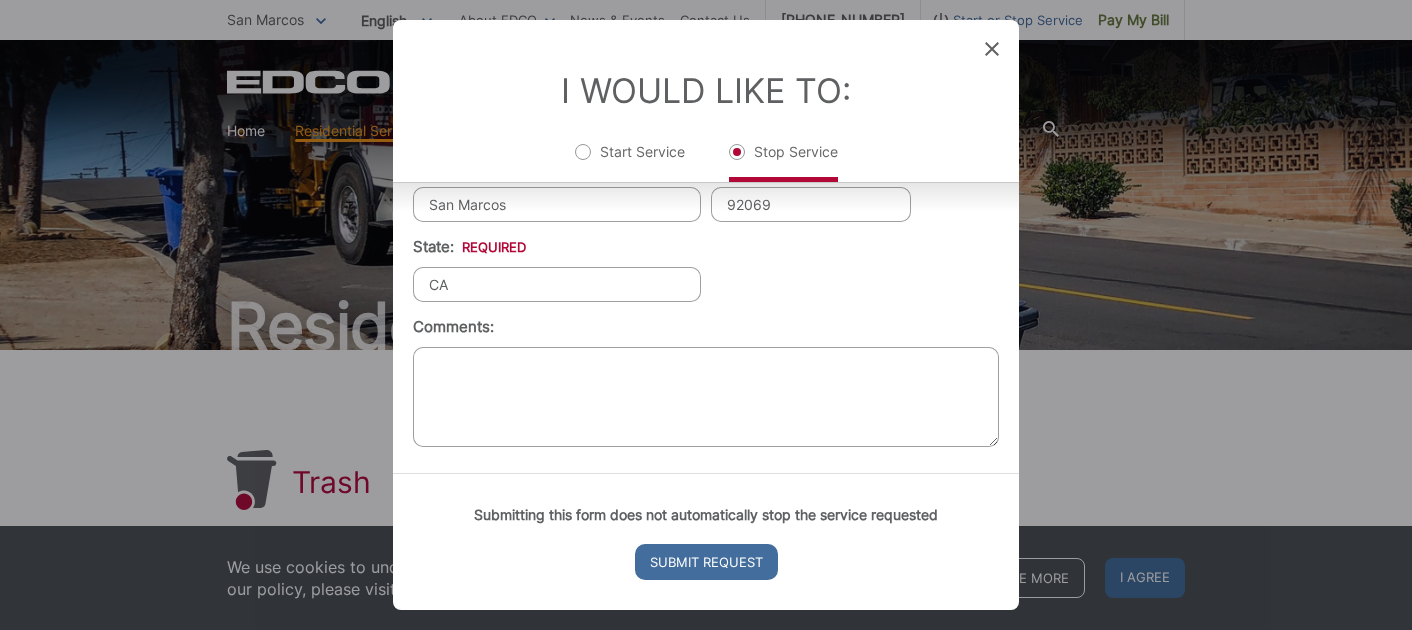 click on "Comments:" at bounding box center (706, 397) 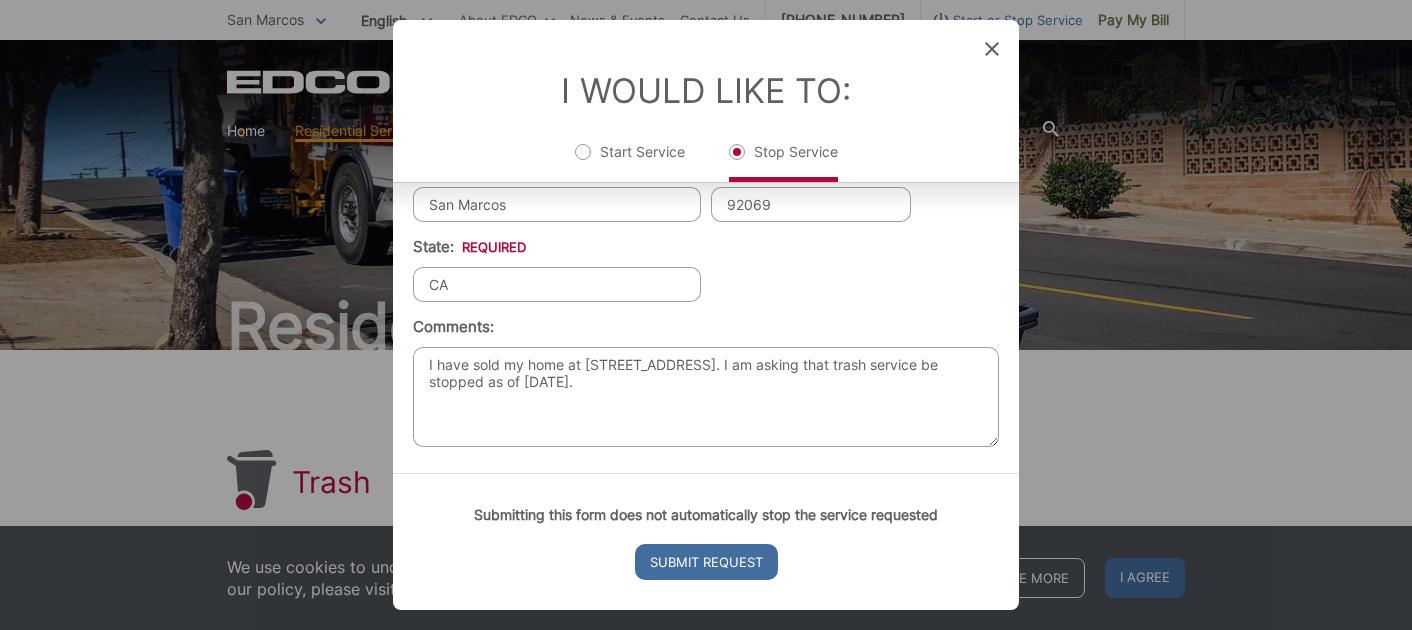 click on "I have sold my home at [STREET_ADDRESS]. I am asking that trash service be stopped as of [DATE]." at bounding box center (706, 397) 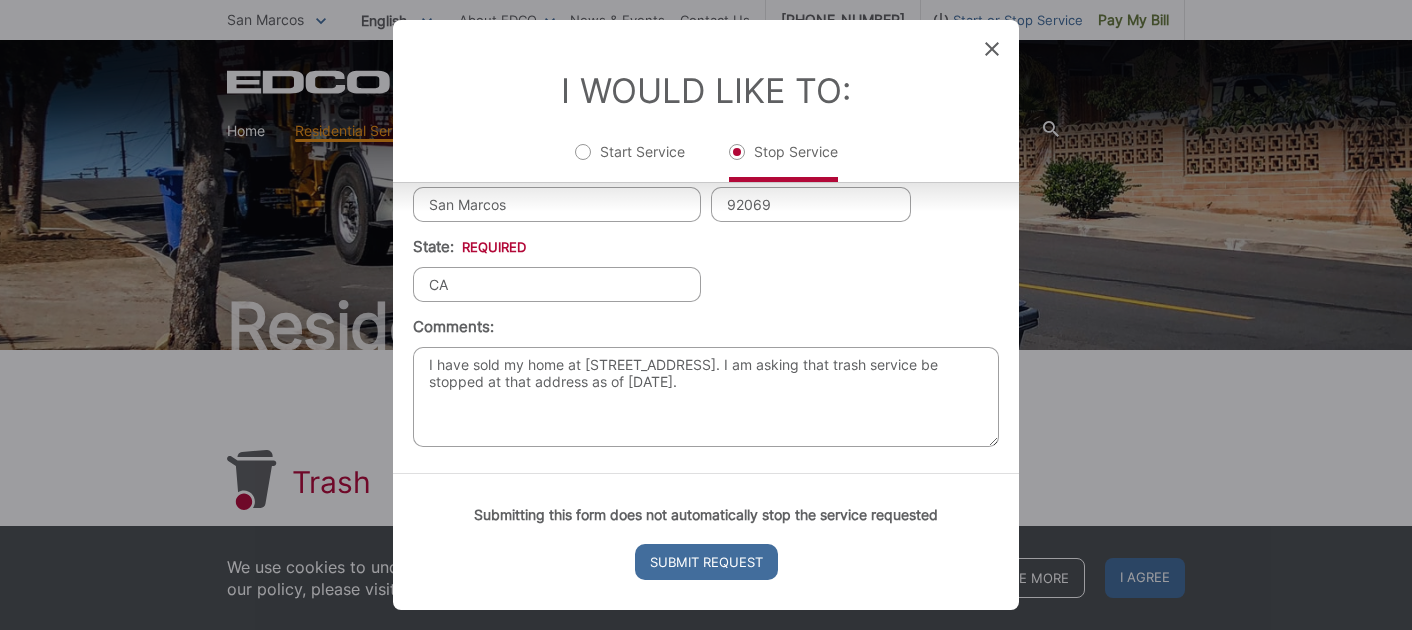 click on "I have sold my home at [STREET_ADDRESS]. I am asking that trash service be stopped at that address as of [DATE]." at bounding box center [706, 397] 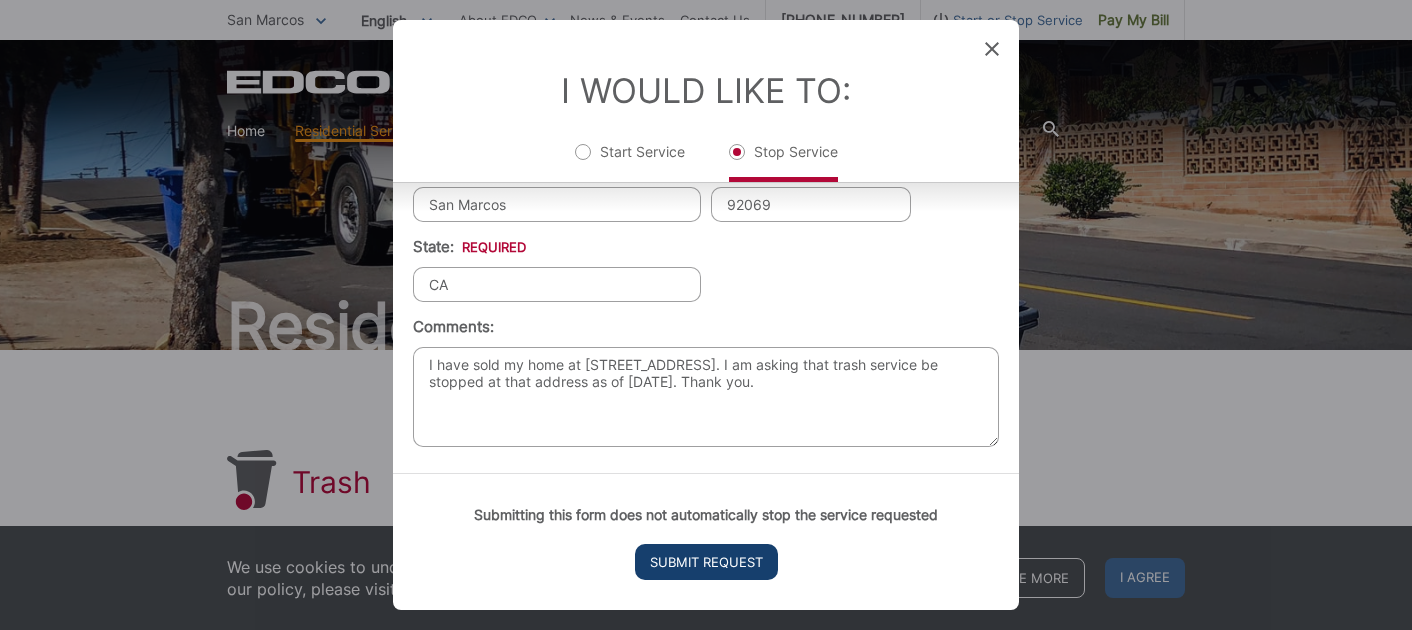 type on "I have sold my home at [STREET_ADDRESS]. I am asking that trash service be stopped at that address as of [DATE]. Thank you." 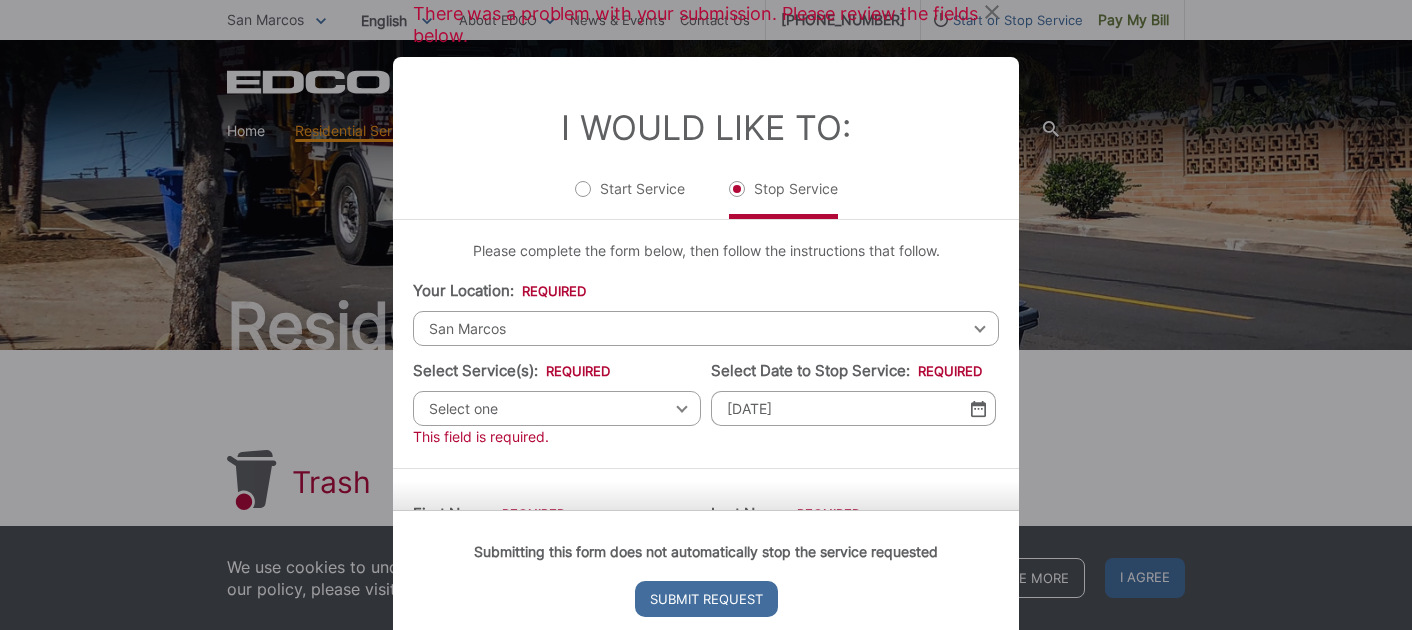 scroll, scrollTop: 0, scrollLeft: 0, axis: both 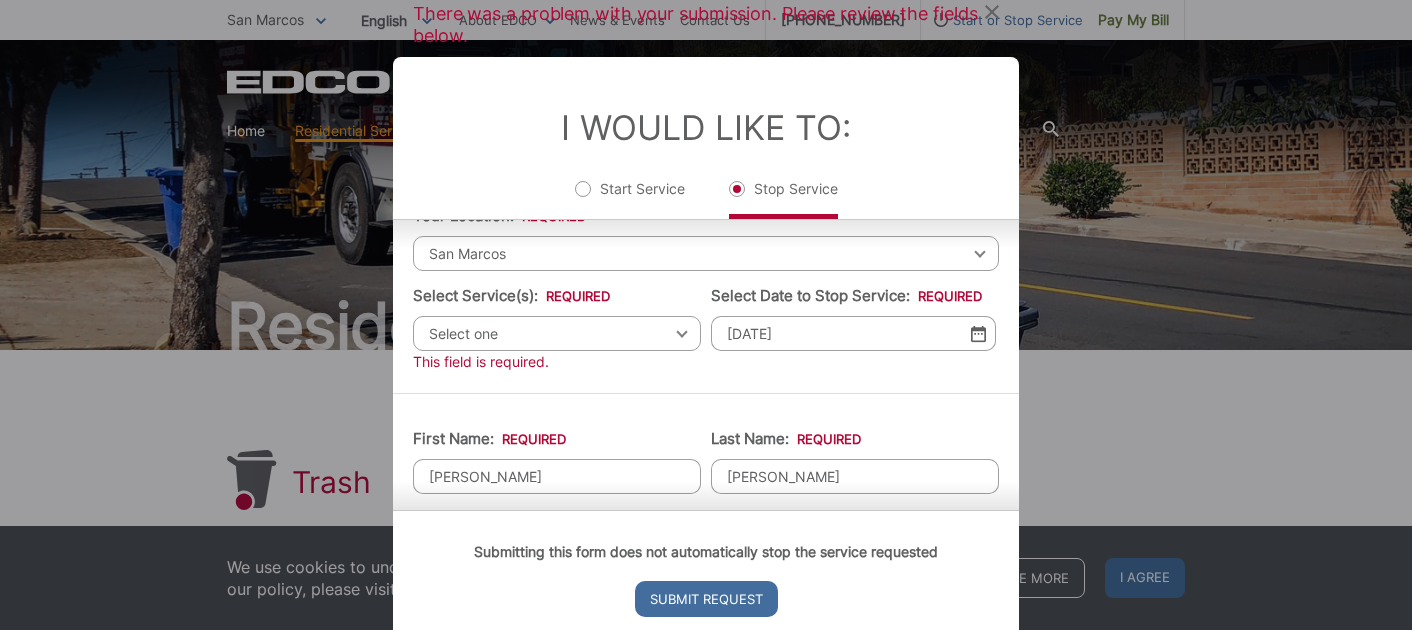 click on "Select one Select one Residential Curbside Pickup Commercial/Business Services Apartments & Condos Temporary Dumpster Service Construction & Demolition" at bounding box center [557, 333] 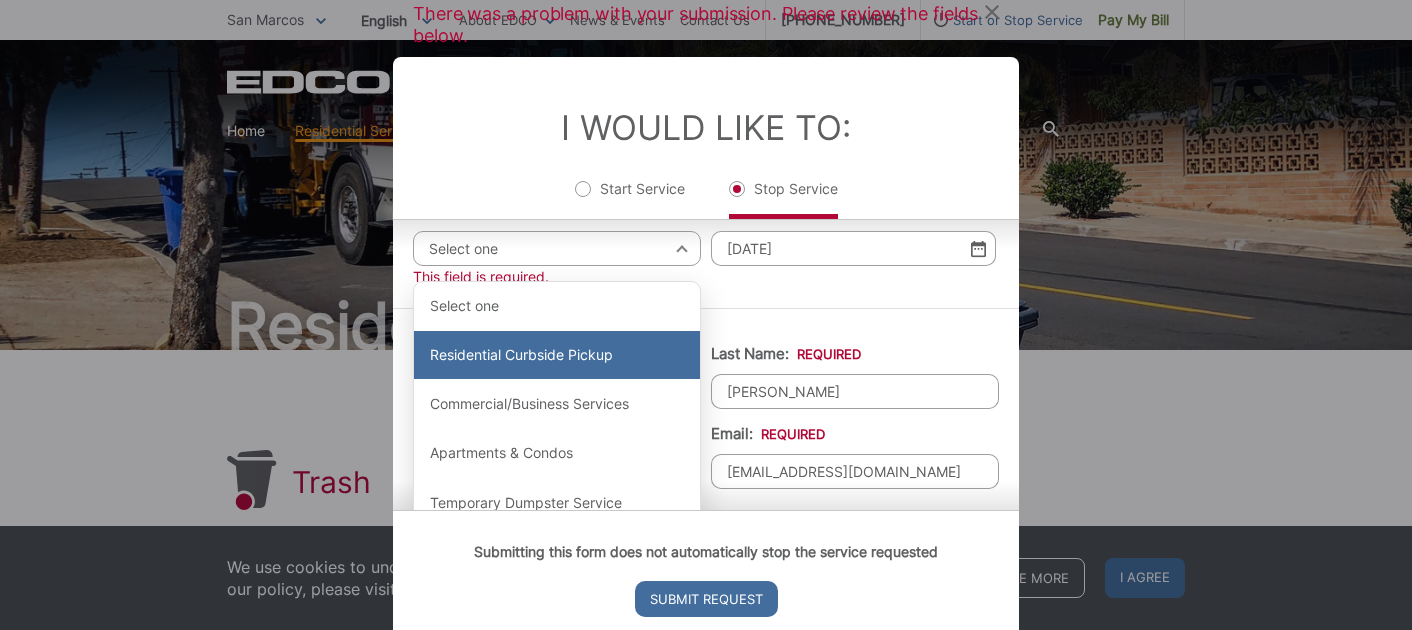 scroll, scrollTop: 154, scrollLeft: 0, axis: vertical 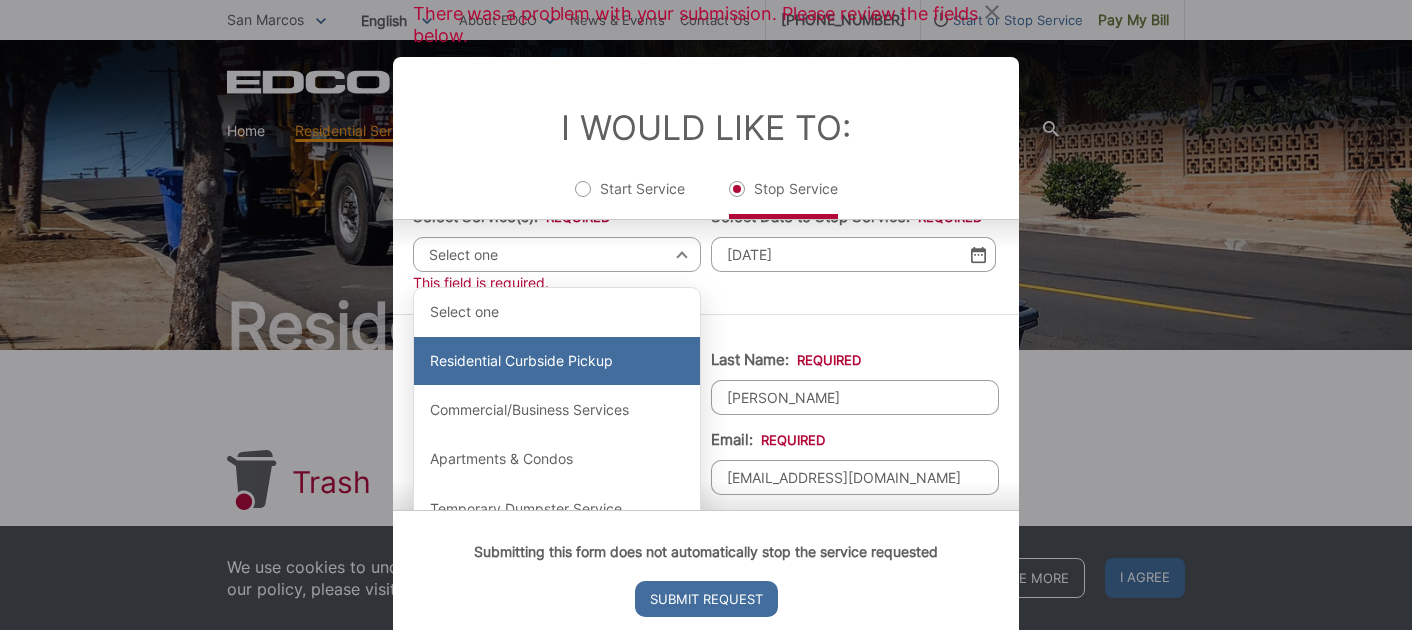 click on "Residential Curbside Pickup" at bounding box center (557, 361) 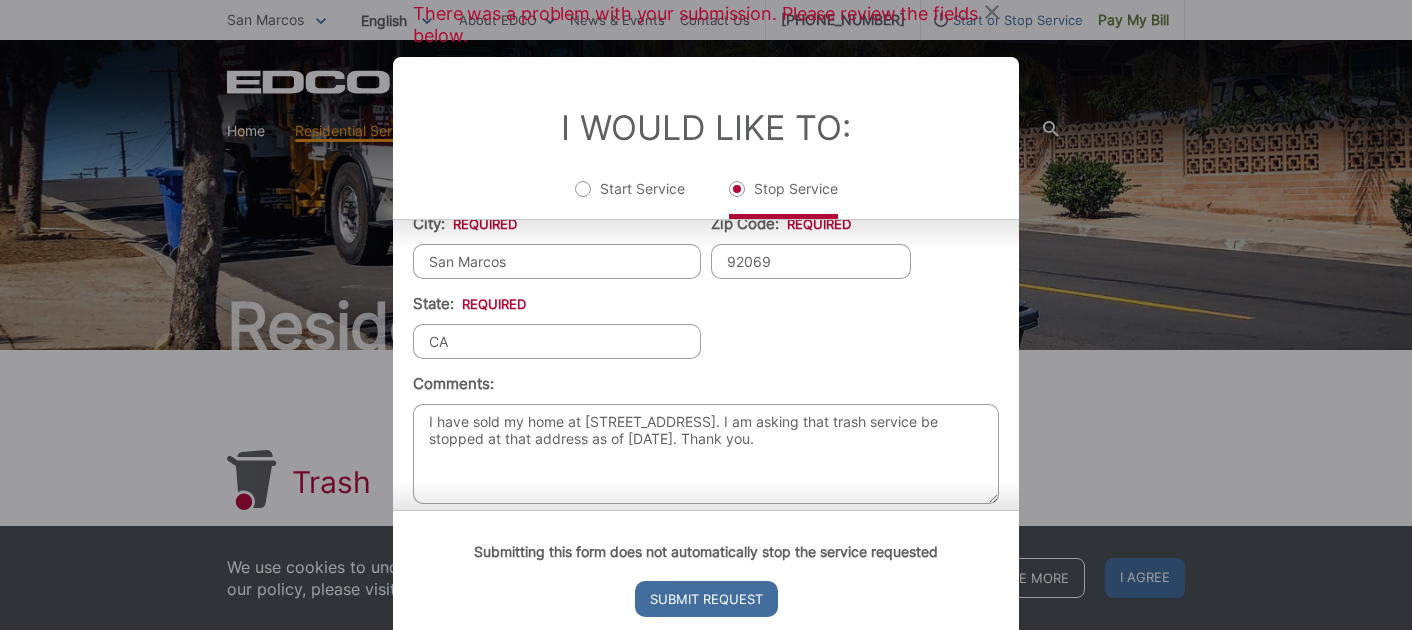 scroll, scrollTop: 793, scrollLeft: 0, axis: vertical 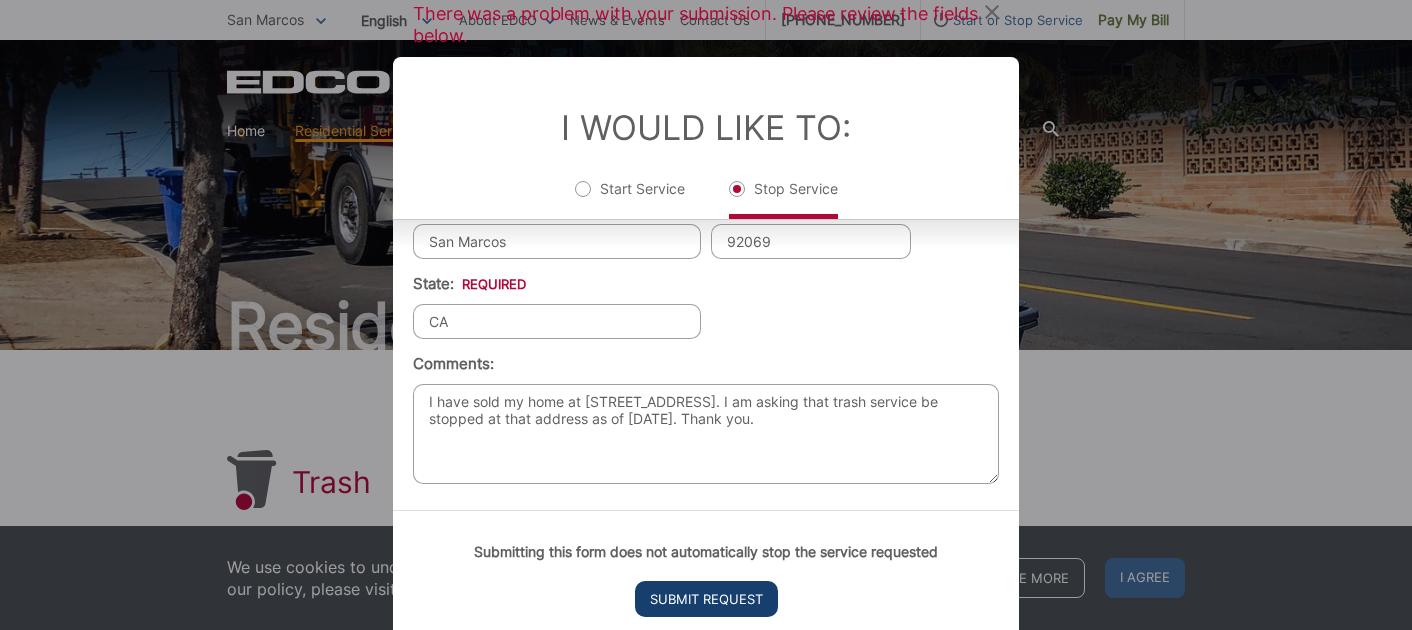 click on "Submit Request" at bounding box center [706, 599] 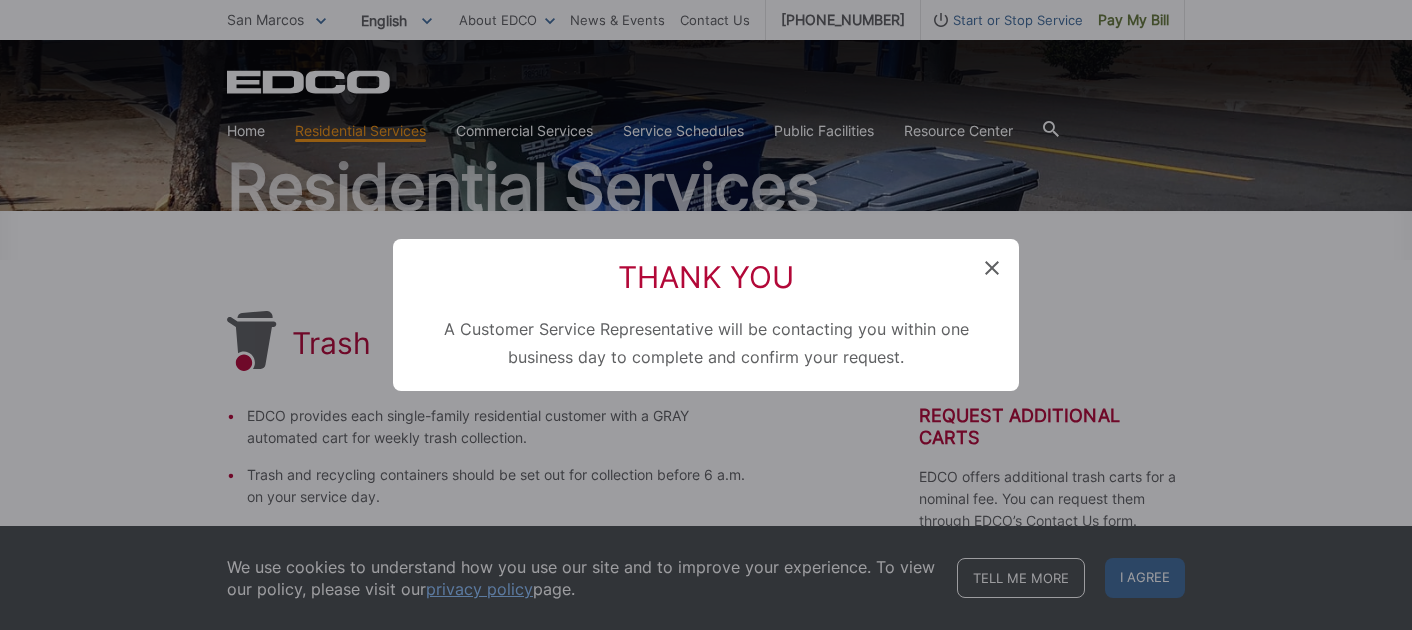 click 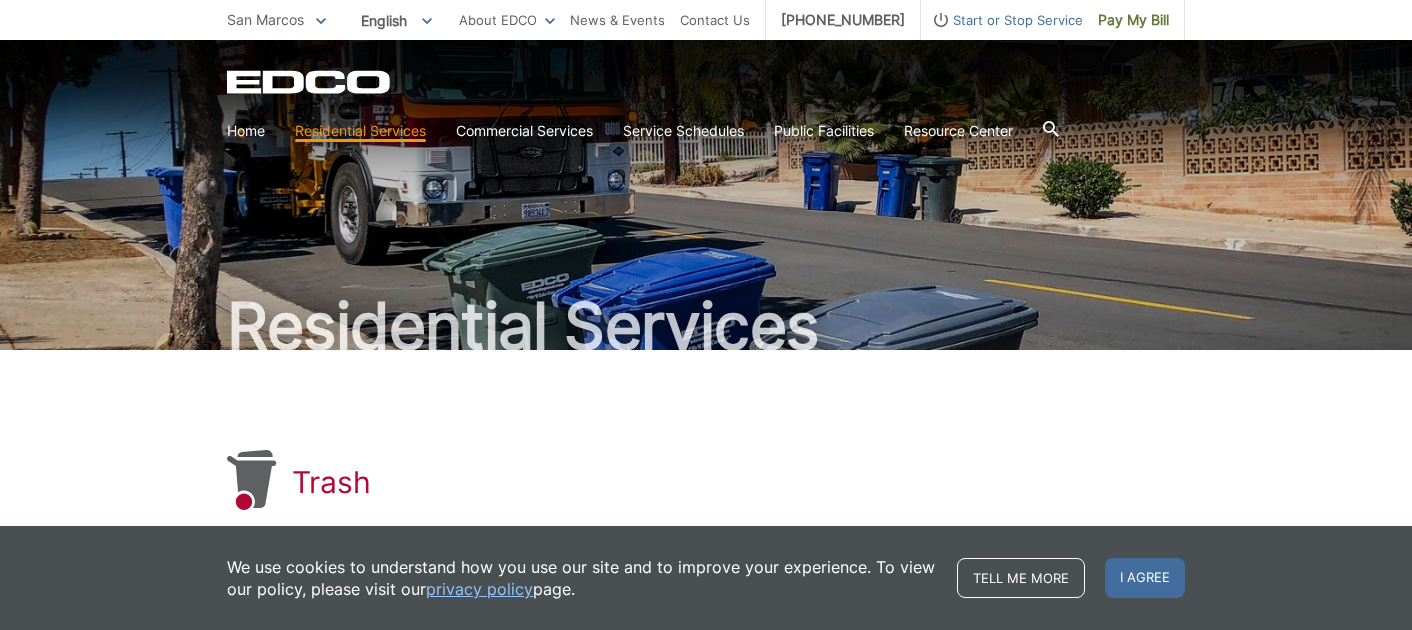 scroll, scrollTop: 0, scrollLeft: 0, axis: both 